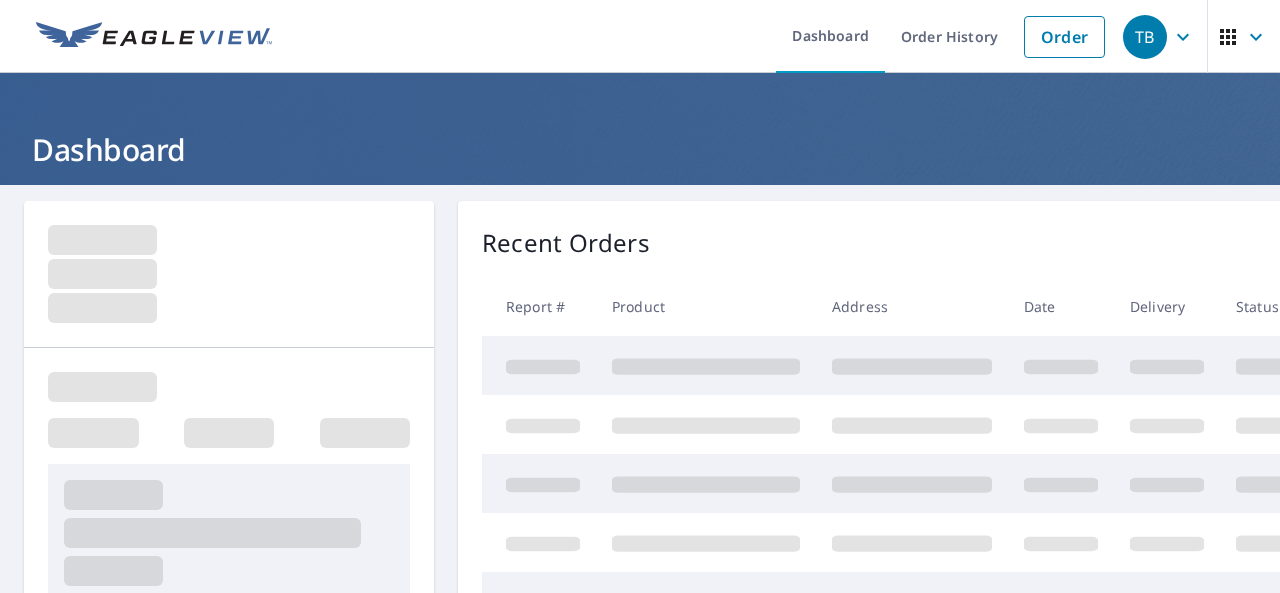 scroll, scrollTop: 0, scrollLeft: 0, axis: both 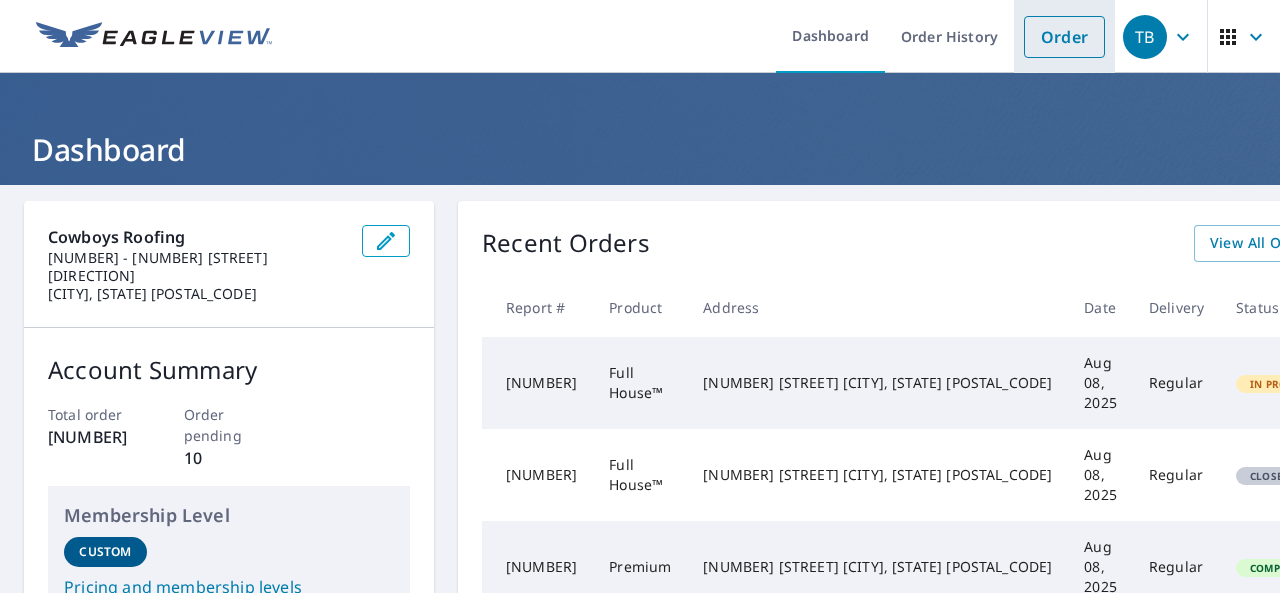 click on "Order" at bounding box center [1064, 37] 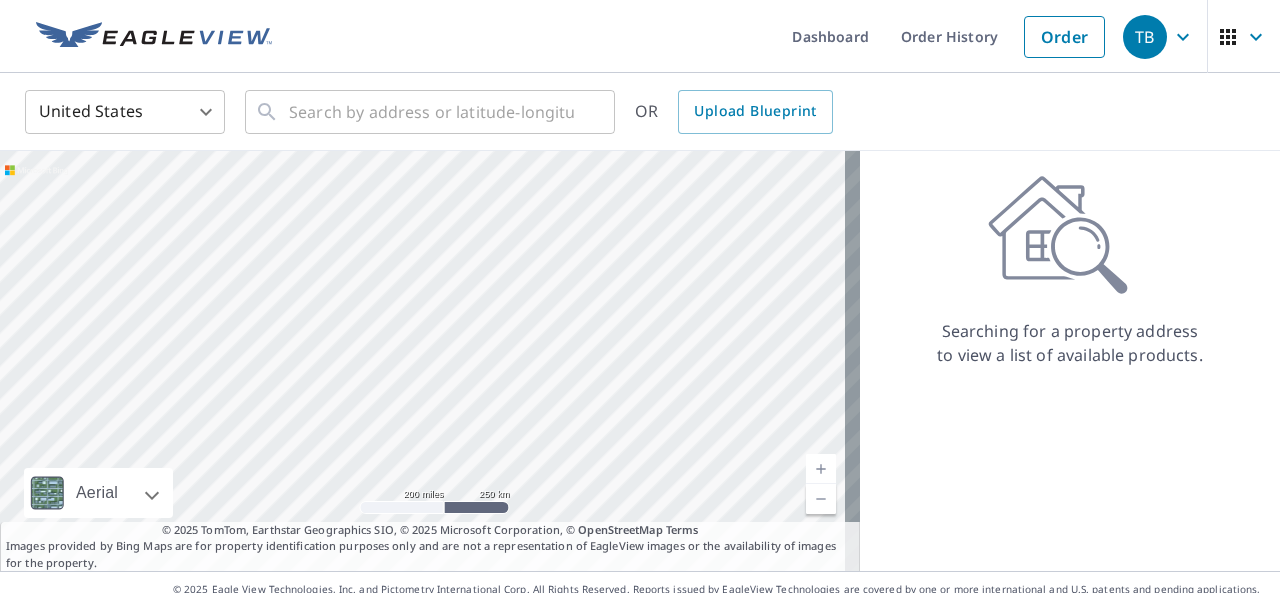 click on "TB TB
Dashboard Order History Order TB [COUNTRY] [STATE] ​ ​ OR Upload Blueprint Aerial Road A standard road map Aerial A detailed look from above Labels Labels [NUMBER] miles [NUMBER] km Terms © [YEAR] TomTom, Earthstar Geographics SIO, © [YEAR] Microsoft Corporation, ©   OpenStreetMap   Terms Images provided by Bing Maps are for property identification purposes only and are not a representation of EagleView images or the availability of images for the property. Searching for a property address to view a list of available products. Terms of Use  |  Privacy Policy © [YEAR] Eagle View Technologies, Inc. and Pictometry International Corp. All Rights Reserved. Reports issued by EagleView Technologies are covered by   one or more international and U.S. patents and pending applications, including U.S. Patent Nos. [PATENT]; [PATENT]; [PATENT]; [PATENT];   [PATENT]; [PATENT]; [PATENT]; [PATENT]; [PATENT]; [PATENT]; [PATENT]; [PATENT]; [PATENT]; [PATENT] and [PATENT]. Other Patents Pending." at bounding box center [640, 296] 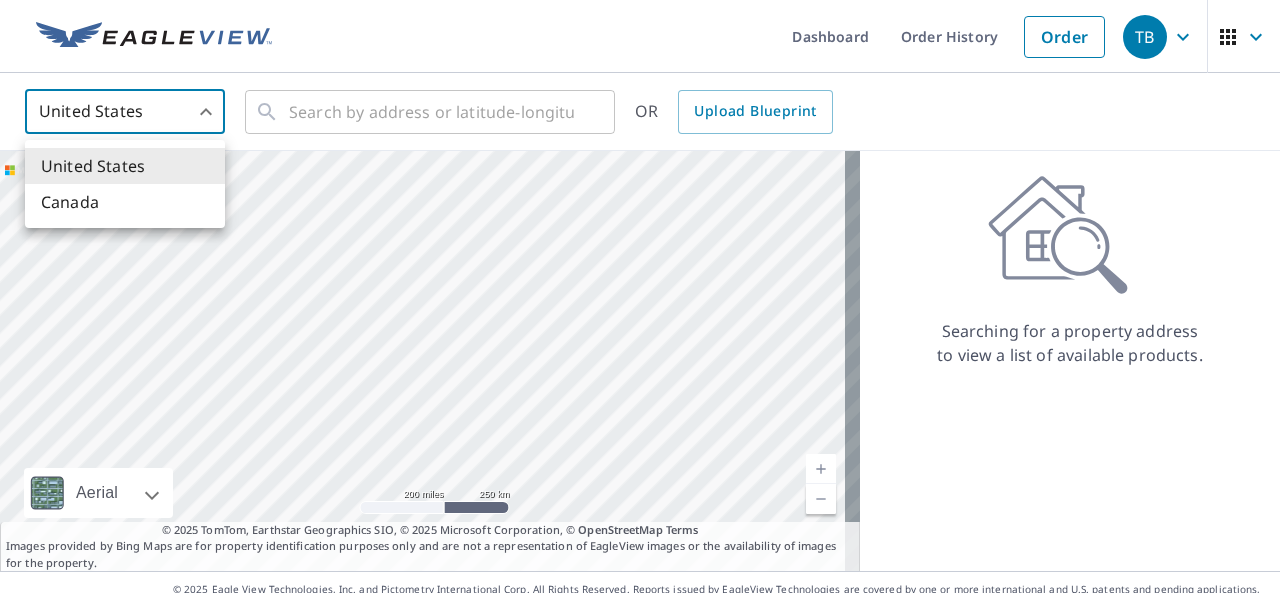 click on "Canada" at bounding box center [125, 202] 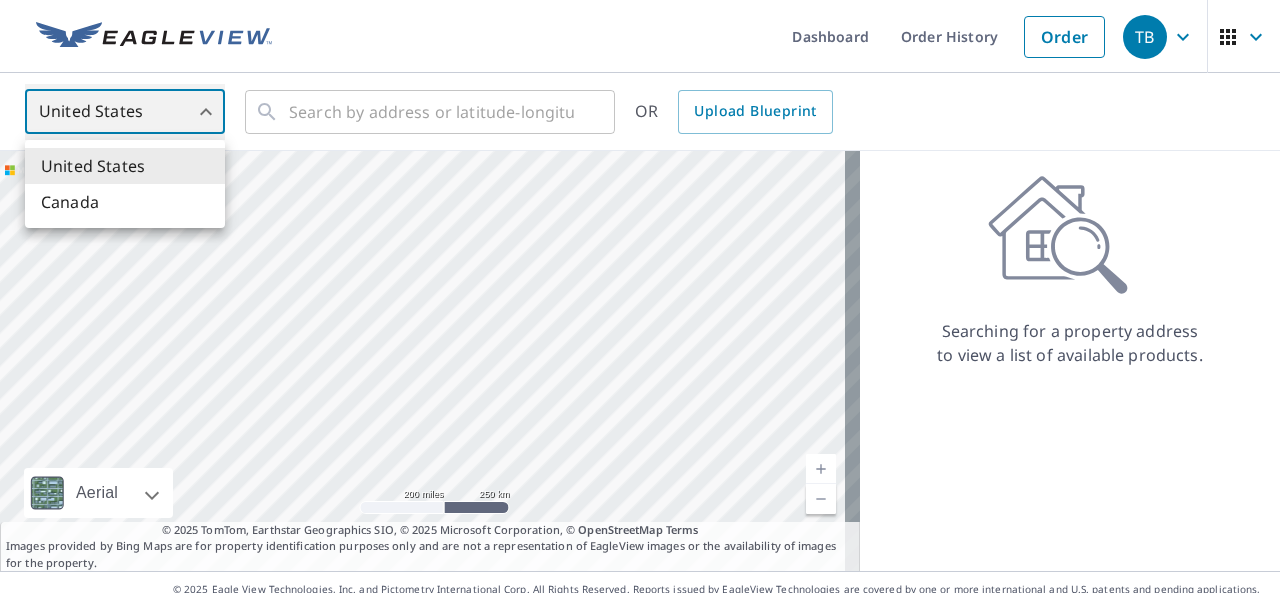 type on "CA" 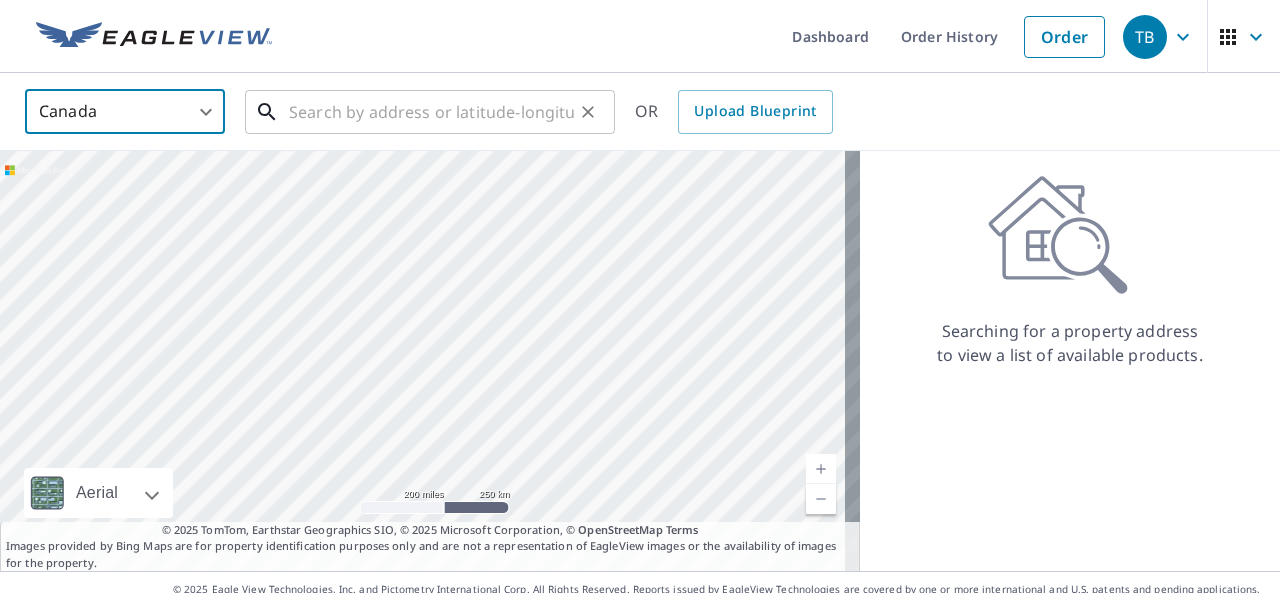 click at bounding box center [431, 112] 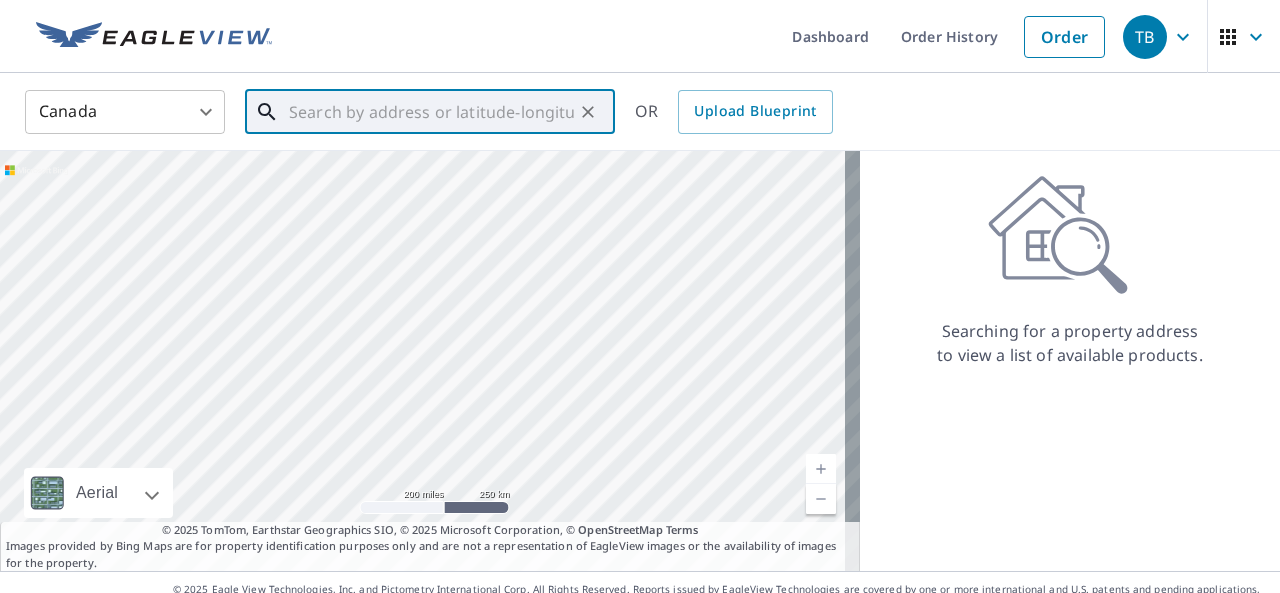 paste on "[NUMBER] [STREET]" 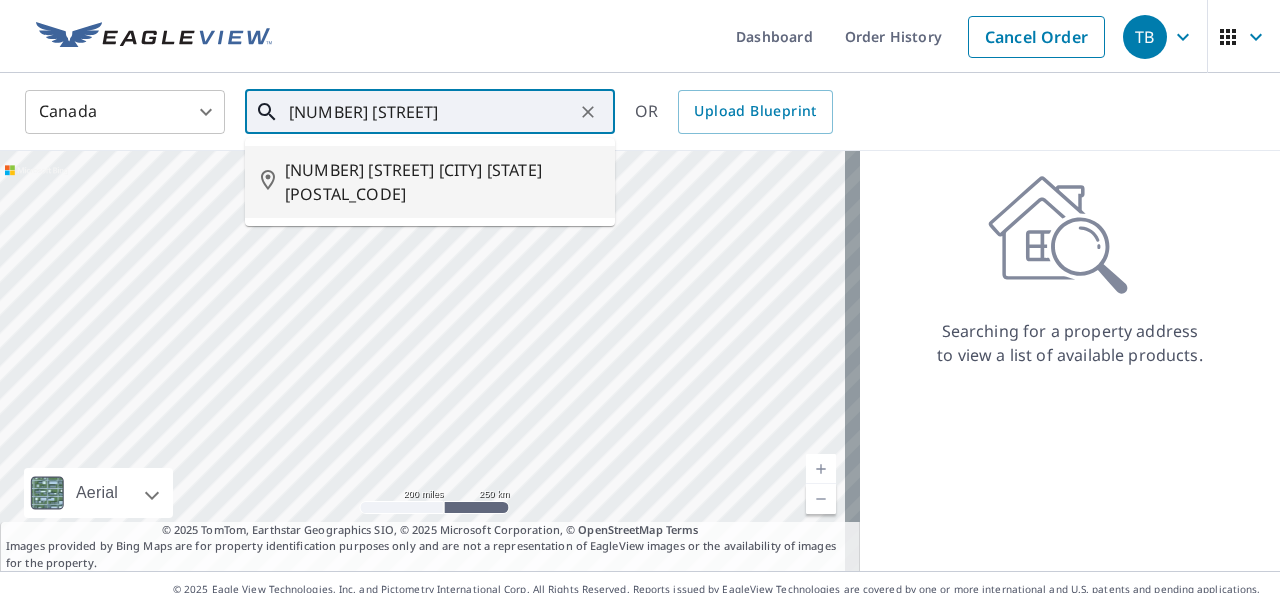 click on "[NUMBER] [STREET] [CITY] [STATE] [POSTAL_CODE]" at bounding box center (442, 182) 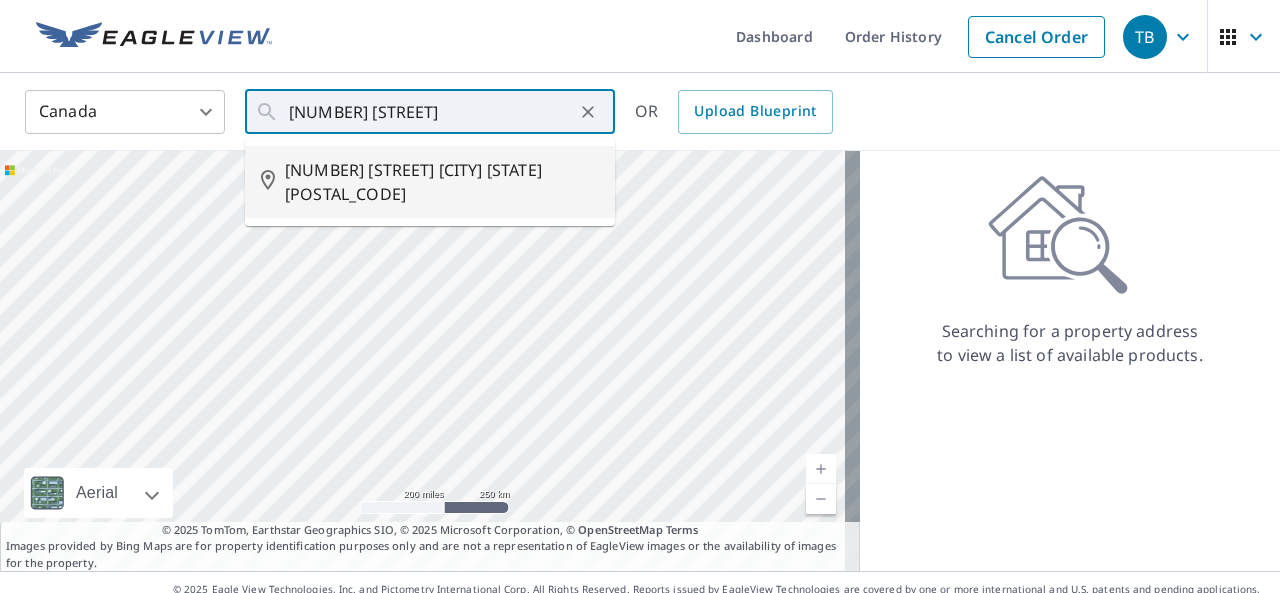 type on "[NUMBER] [STREET] [CITY] [STATE] [POSTAL_CODE]" 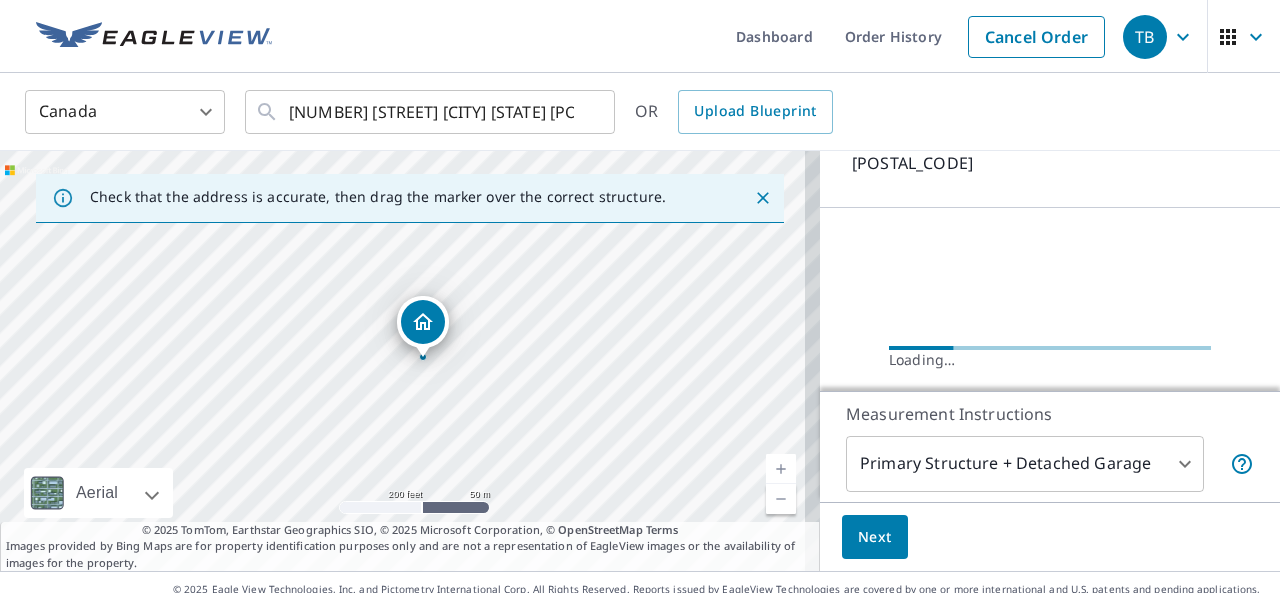 scroll, scrollTop: 200, scrollLeft: 0, axis: vertical 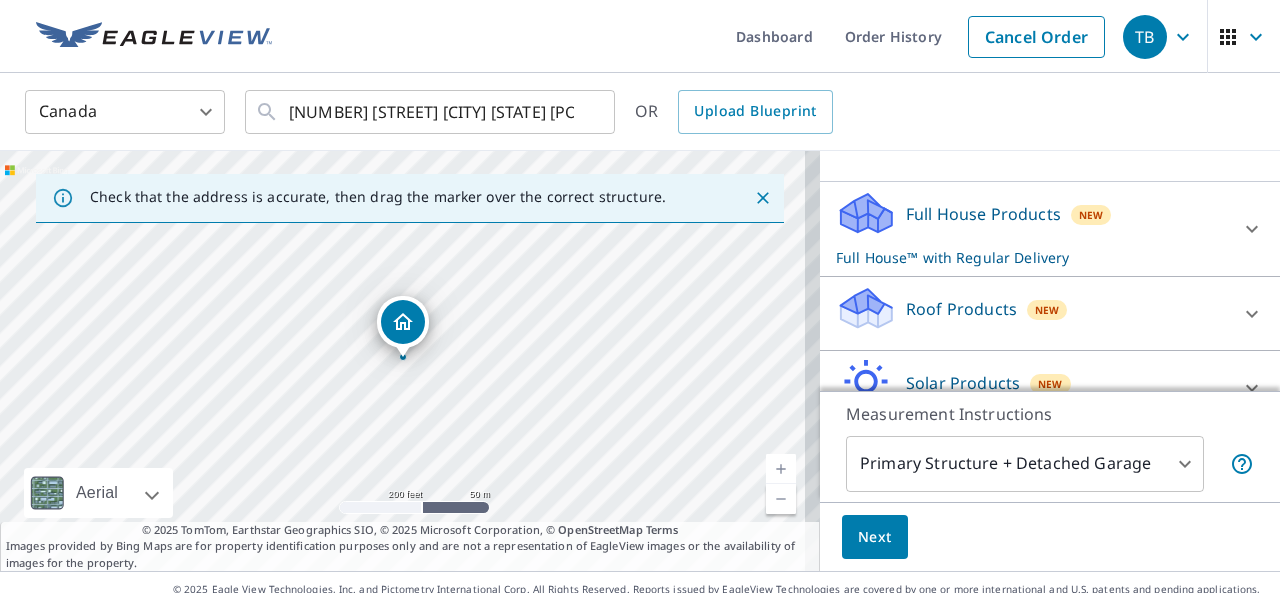 click on "New" at bounding box center [1047, 309] 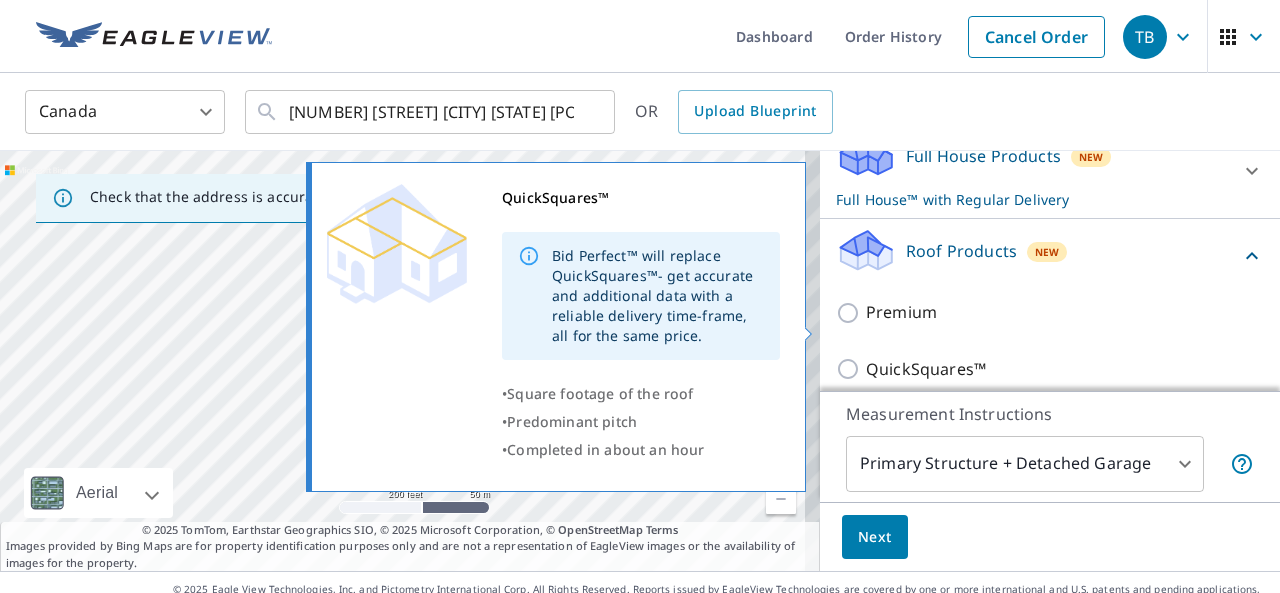 scroll, scrollTop: 300, scrollLeft: 0, axis: vertical 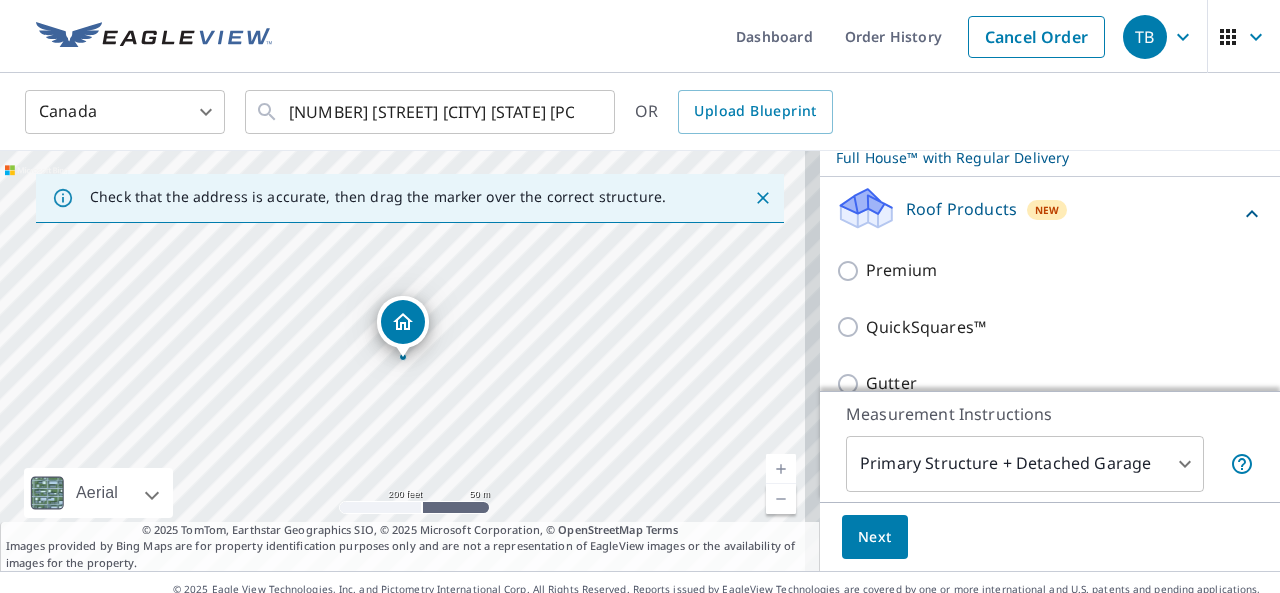 click on "Premium" at bounding box center (1050, 270) 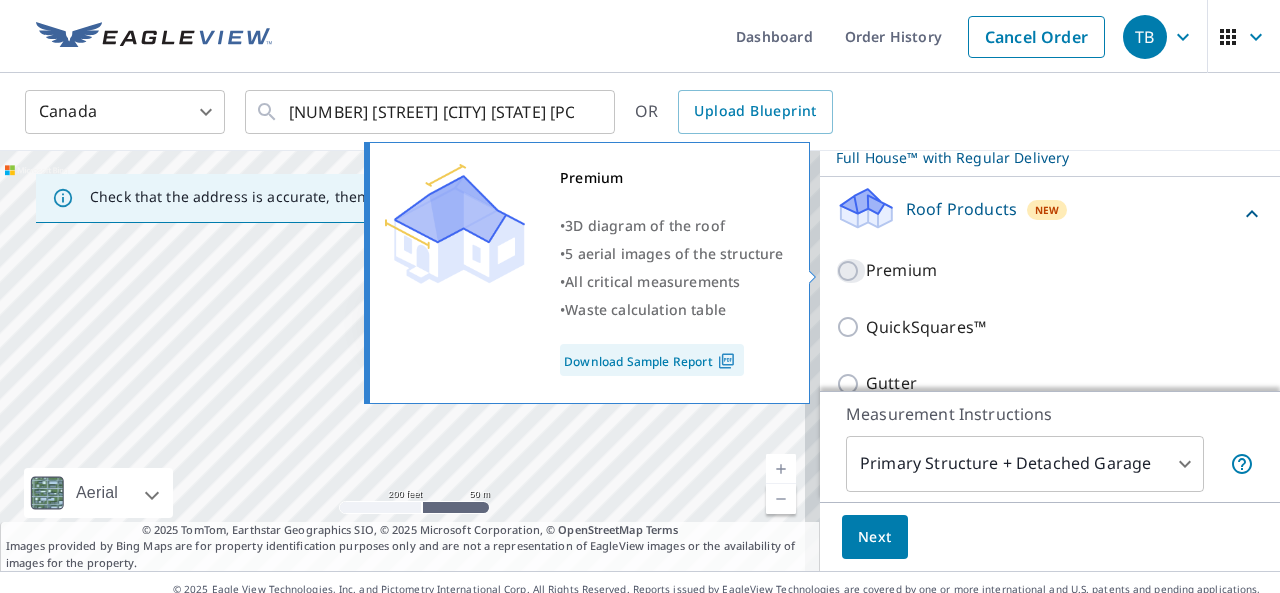click on "Premium" at bounding box center (851, 271) 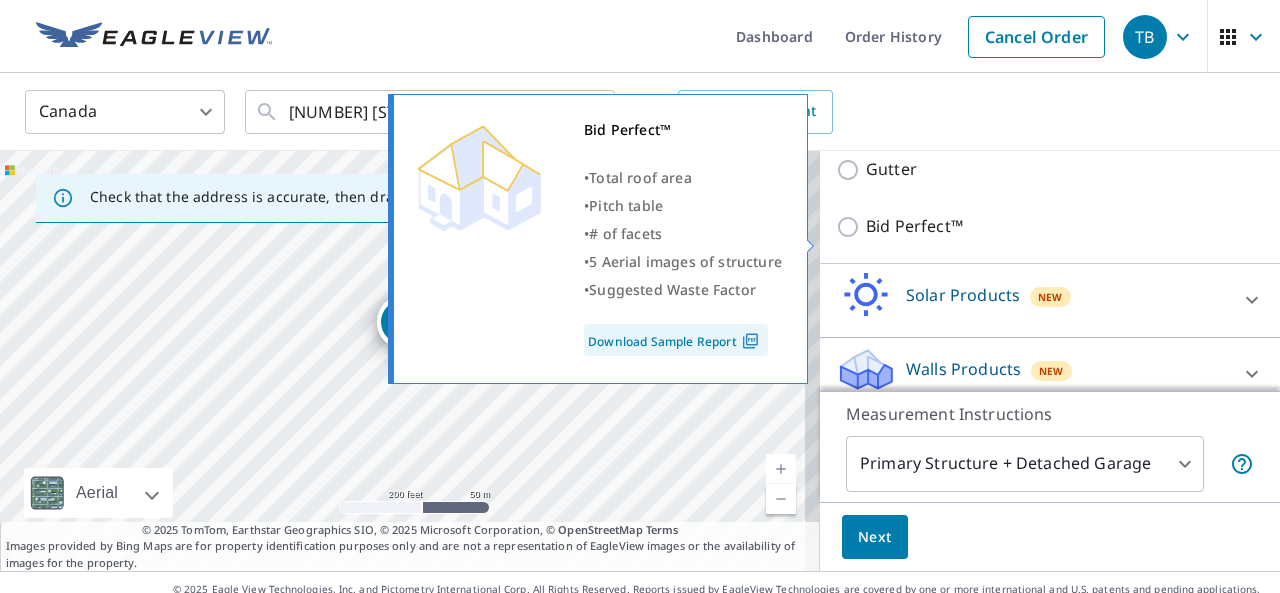 scroll, scrollTop: 578, scrollLeft: 0, axis: vertical 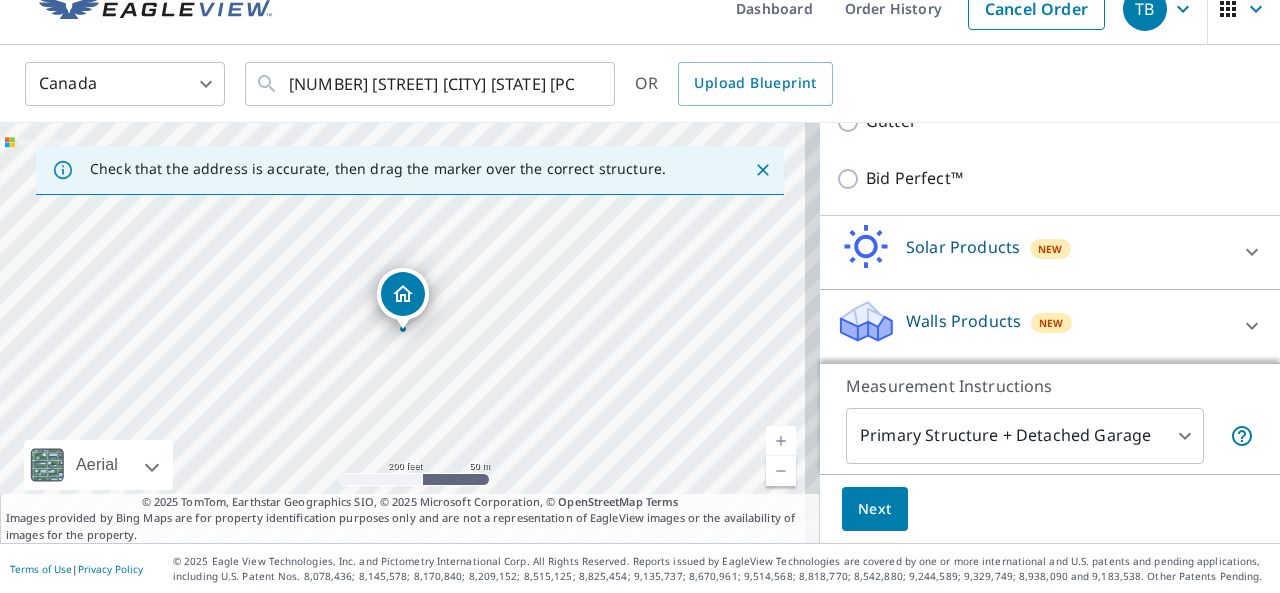 click on "[NUMBER] [STREET] [CITY], [STATE], [POSTAL_CODE] ​ OR Upload Blueprint Check that the address is accurate, then drag the marker over the correct structure. [NUMBER] [STREET] [CITY], [STATE], [POSTAL_CODE] Aerial Road A standard road map Aerial A detailed look from above Labels Labels [NUMBER] feet [NUMBER] m © [YEAR] TomTom, © Vexcel Imaging, © [YEAR] Microsoft Corporation,  © OpenStreetMap Terms © [YEAR] TomTom, Earthstar Geographics SIO, © [YEAR] Microsoft Corporation, ©   OpenStreetMap   Terms Images provided by Bing Maps are for property identification purposes only and are not a representation of EagleView images or the availability of images for the property. PROPERTY TYPE Residential Commercial Multi-Family This is a complex BUILDING ID [NUMBER] [STREET], [CITY], [STATE], [POSTAL_CODE] Full House Products New Full House™ Roof Products New Premium with Regular Delivery Premium Delivery Regular [NUMBER] ​ QuickSquares™ Gutter Bid Perfect™ Solar Products New Inform Essentials+" at bounding box center [640, 296] 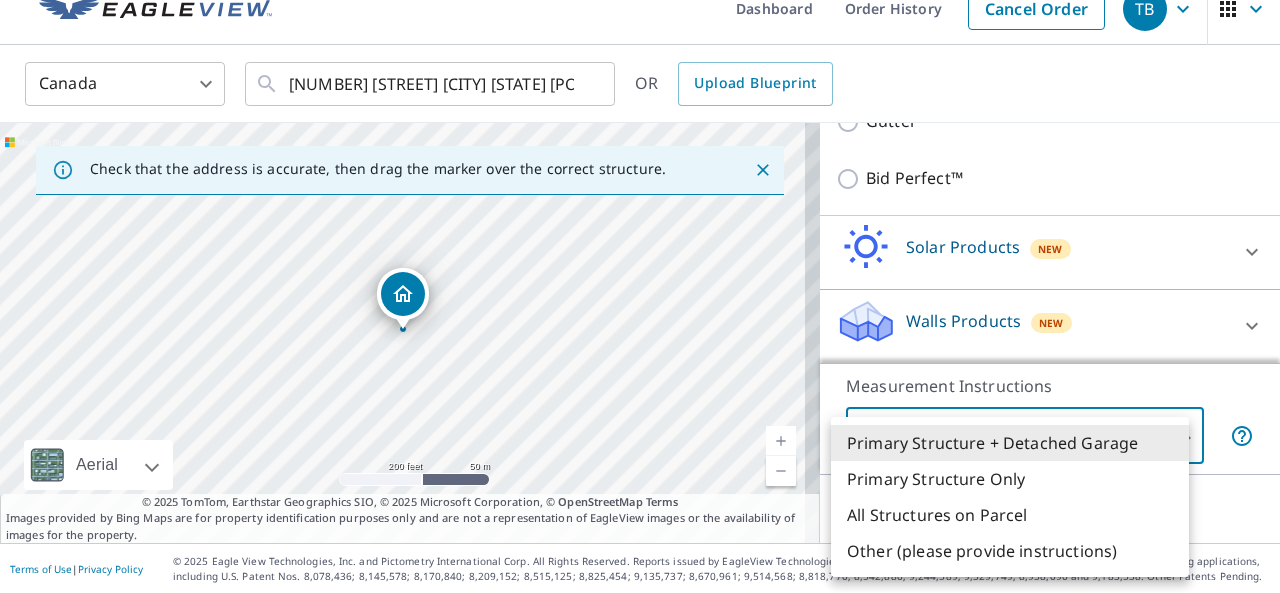 click at bounding box center (640, 296) 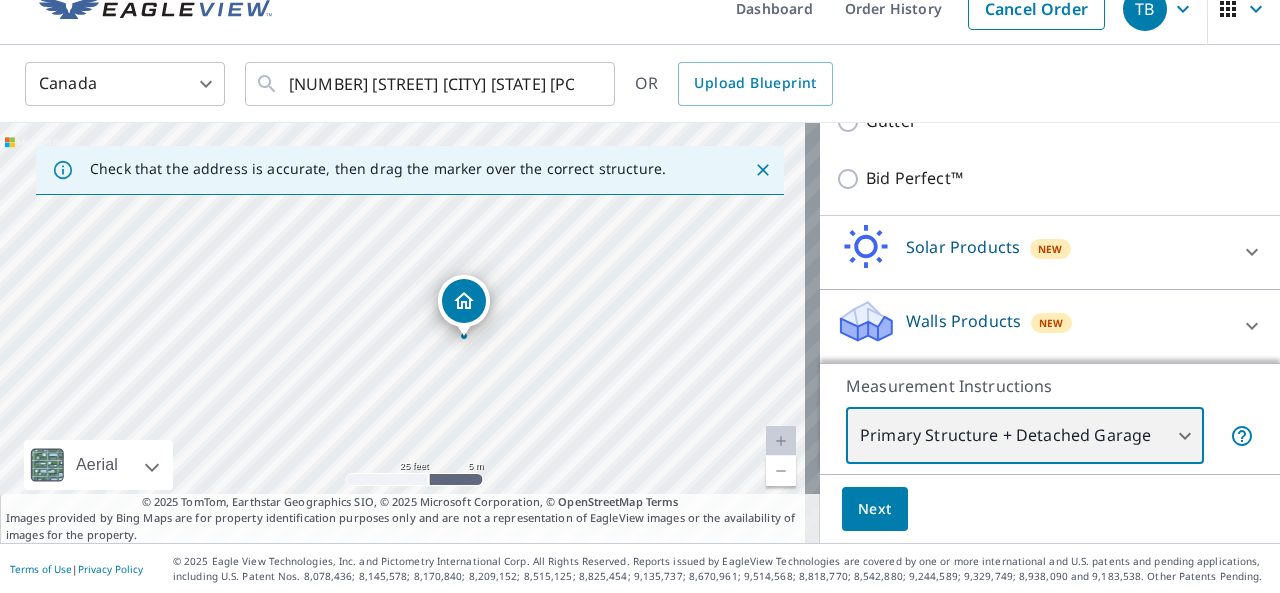 drag, startPoint x: 524, startPoint y: 290, endPoint x: 559, endPoint y: 351, distance: 70.327805 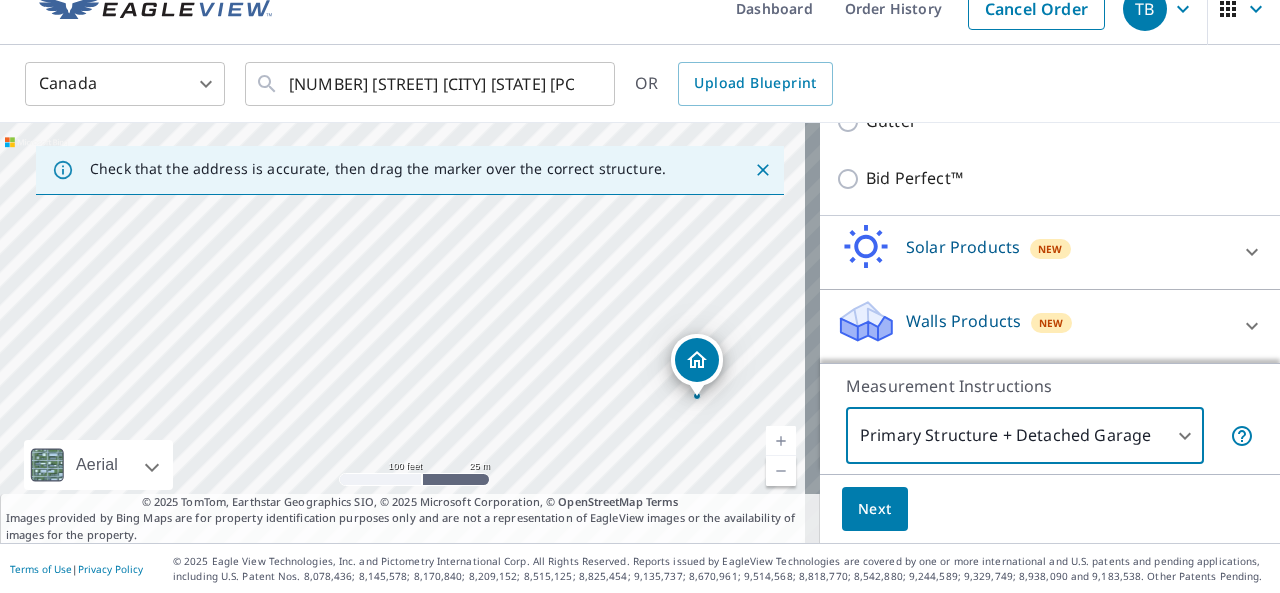 click on "Next" at bounding box center [875, 509] 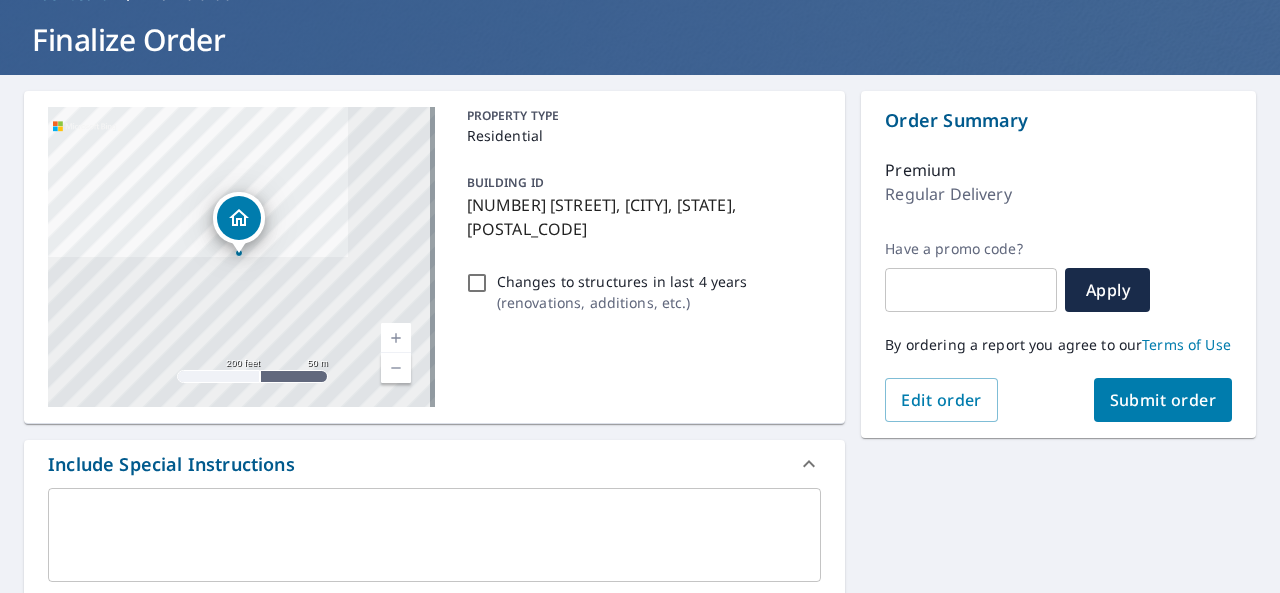 scroll, scrollTop: 528, scrollLeft: 0, axis: vertical 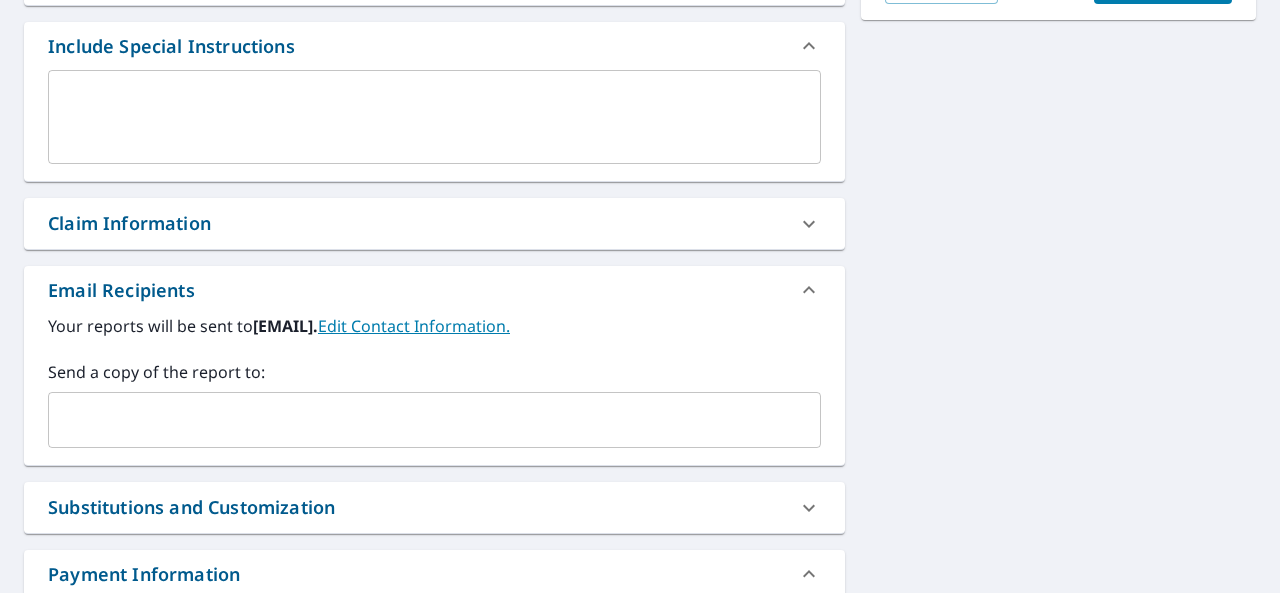 drag, startPoint x: 194, startPoint y: 431, endPoint x: 161, endPoint y: 430, distance: 33.01515 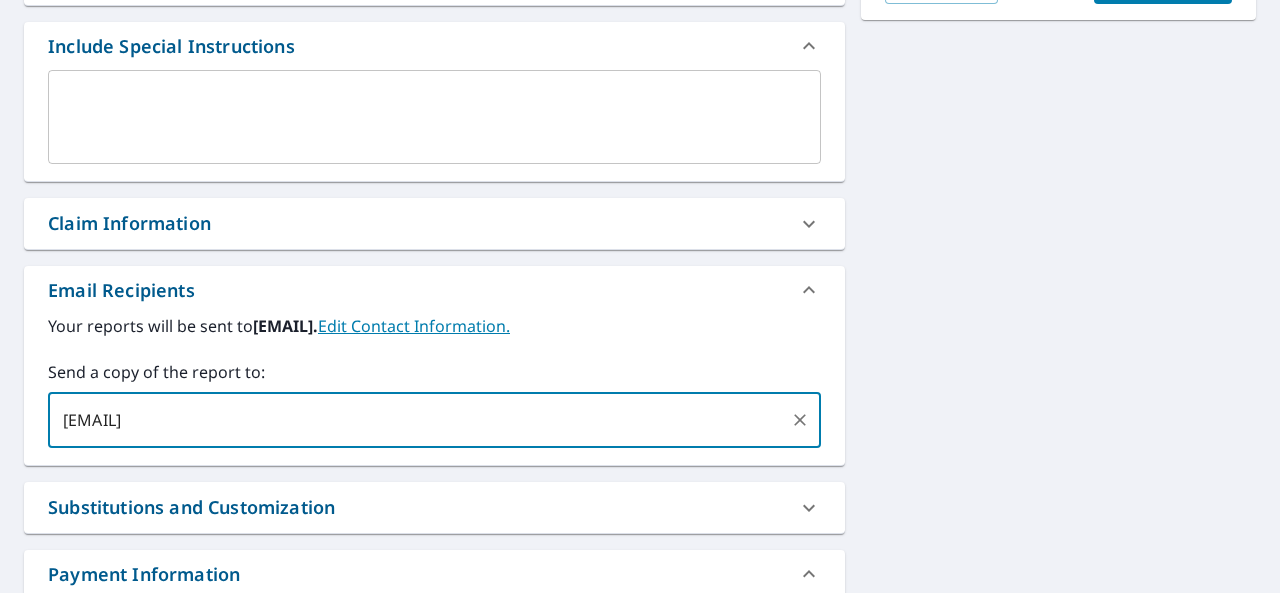 scroll, scrollTop: 0, scrollLeft: 0, axis: both 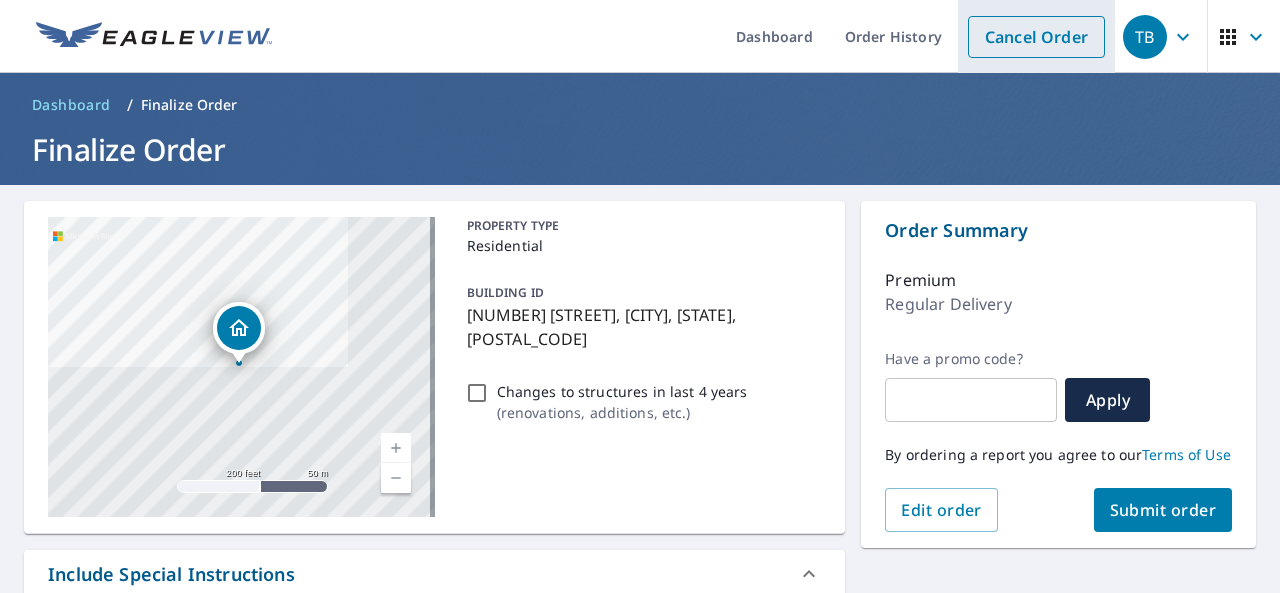 type on "[EMAIL]" 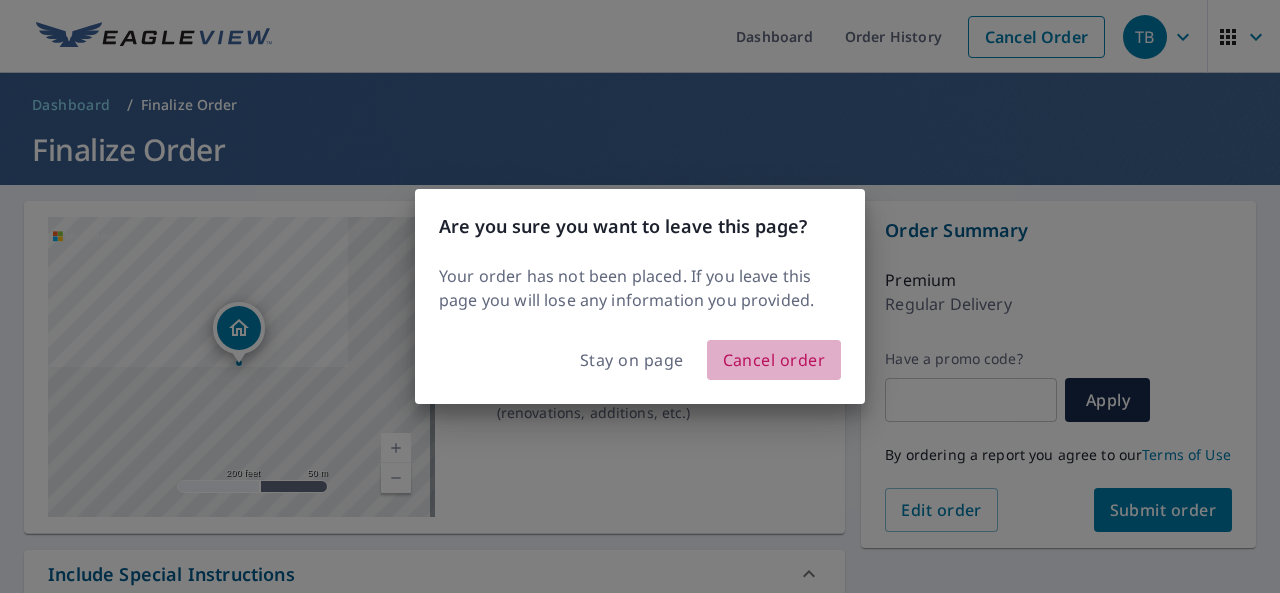 click on "Cancel order" at bounding box center [774, 360] 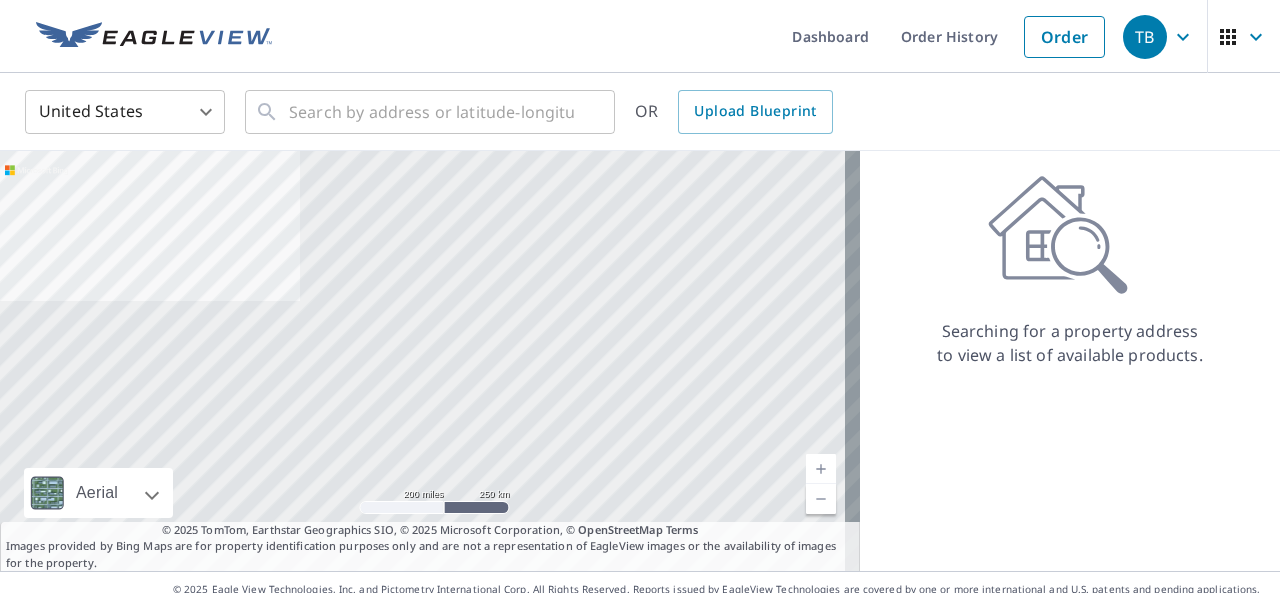 click on "TB TB
Dashboard Order History Cancel Order TB [COUNTRY] [STATE] ​ ​ OR Upload Blueprint Aerial Road A standard road map Aerial A detailed look from above Labels Labels [NUMBER] miles [NUMBER] km © [YEAR] TomTom, Earthstar Geographics  SIO, © [YEAR] Microsoft Corporation Terms © [YEAR] TomTom, Earthstar Geographics SIO, © [YEAR] Microsoft Corporation, ©   OpenStreetMap   Terms Images provided by Bing Maps are for property identification purposes only and are not a representation of EagleView images or the availability of images for the property. Searching for a property address to view a list of available products. Terms of Use  |  Privacy Policy © [YEAR] Eagle View Technologies, Inc. and Pictometry International Corp. All Rights Reserved. Reports issued by EagleView Technologies are covered by   one or more international and U.S. patents and pending applications, including U.S. Patent Nos. [PATENT]; [PATENT]; [PATENT]; [PATENT];" at bounding box center (640, 296) 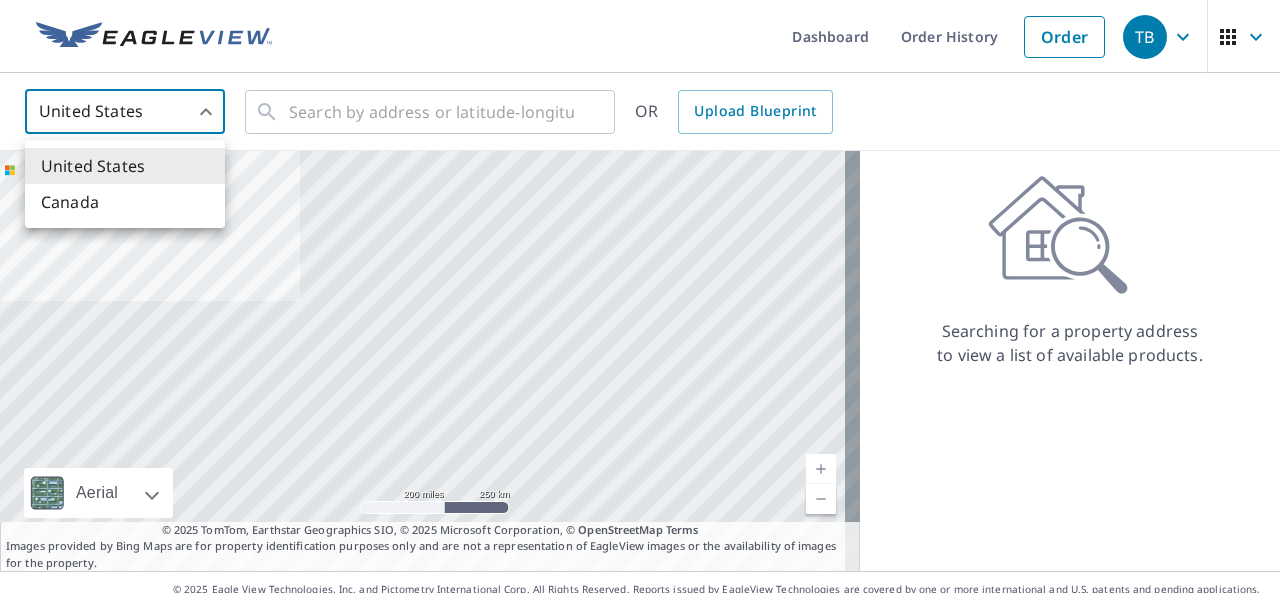 click on "Canada" at bounding box center (125, 202) 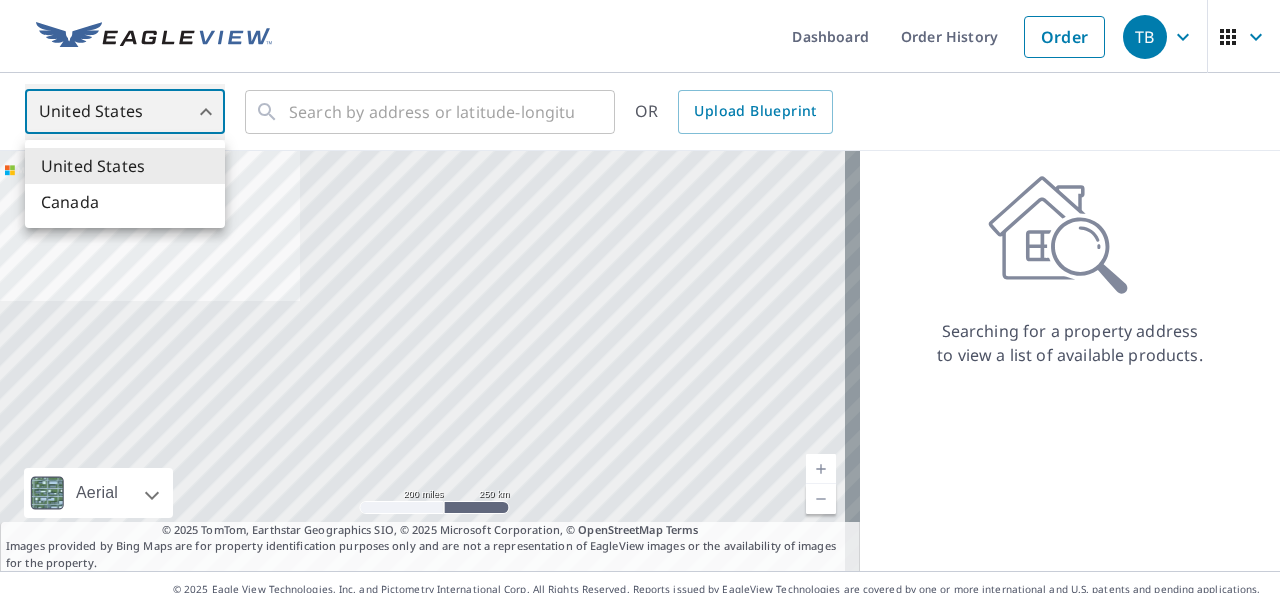 type on "CA" 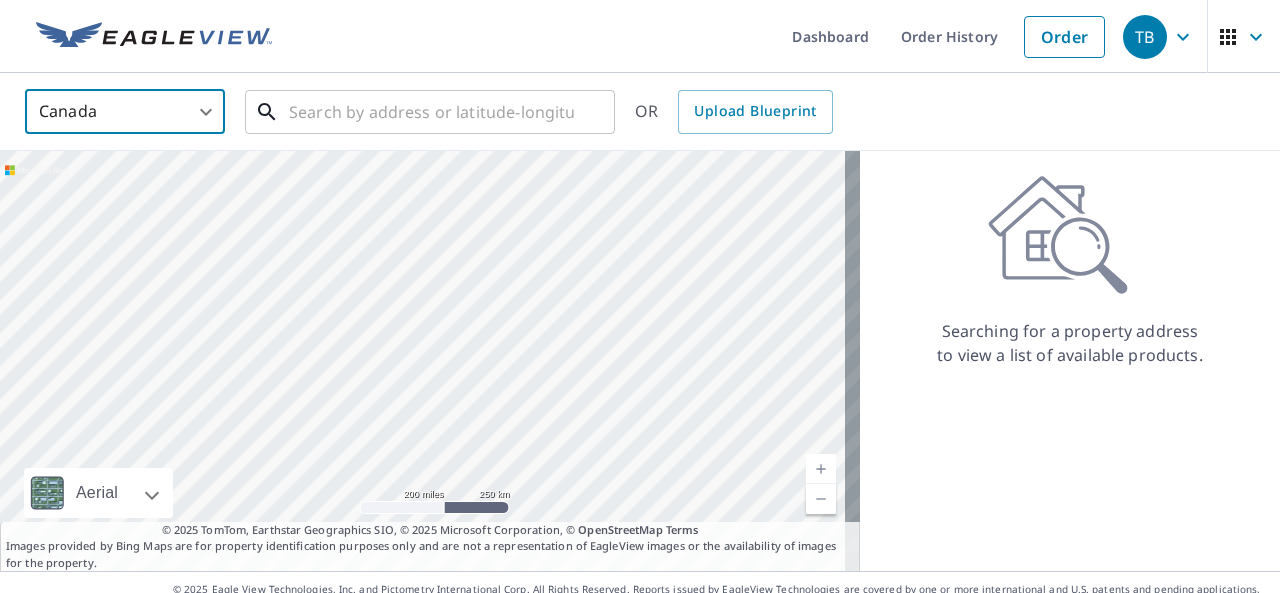 click at bounding box center [431, 112] 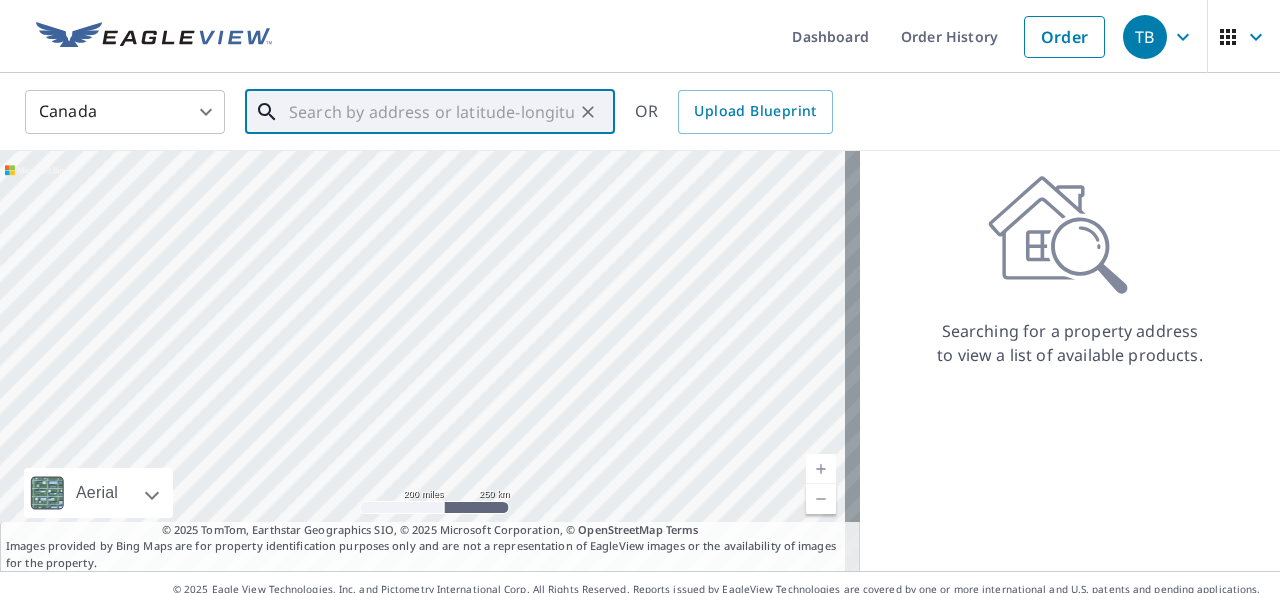 paste on "[NUMBER] [STREET]" 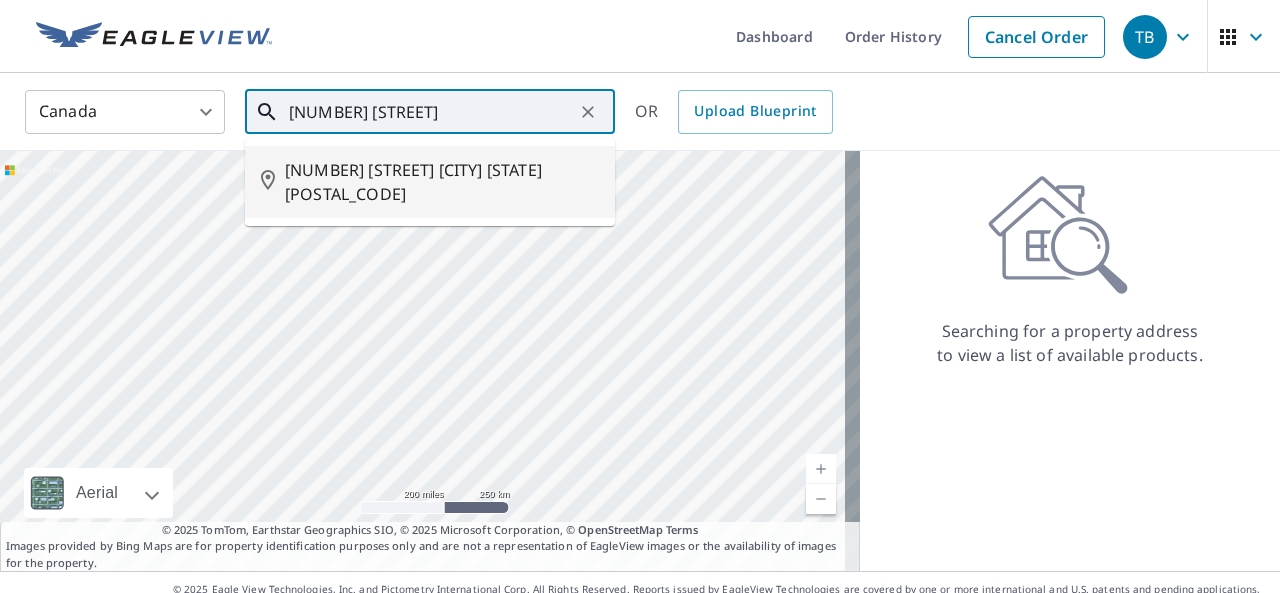 click on "[NUMBER] [STREET] [CITY] [STATE] [POSTAL_CODE]" at bounding box center (430, 182) 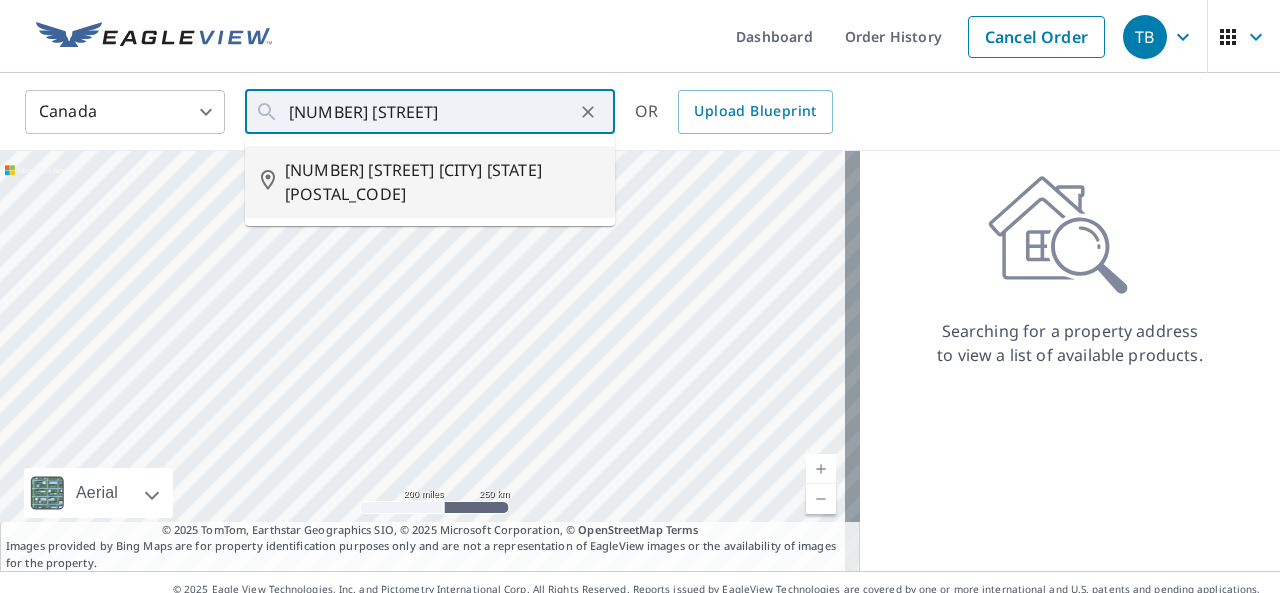 type on "[NUMBER] [STREET] [CITY] [STATE] [POSTAL_CODE]" 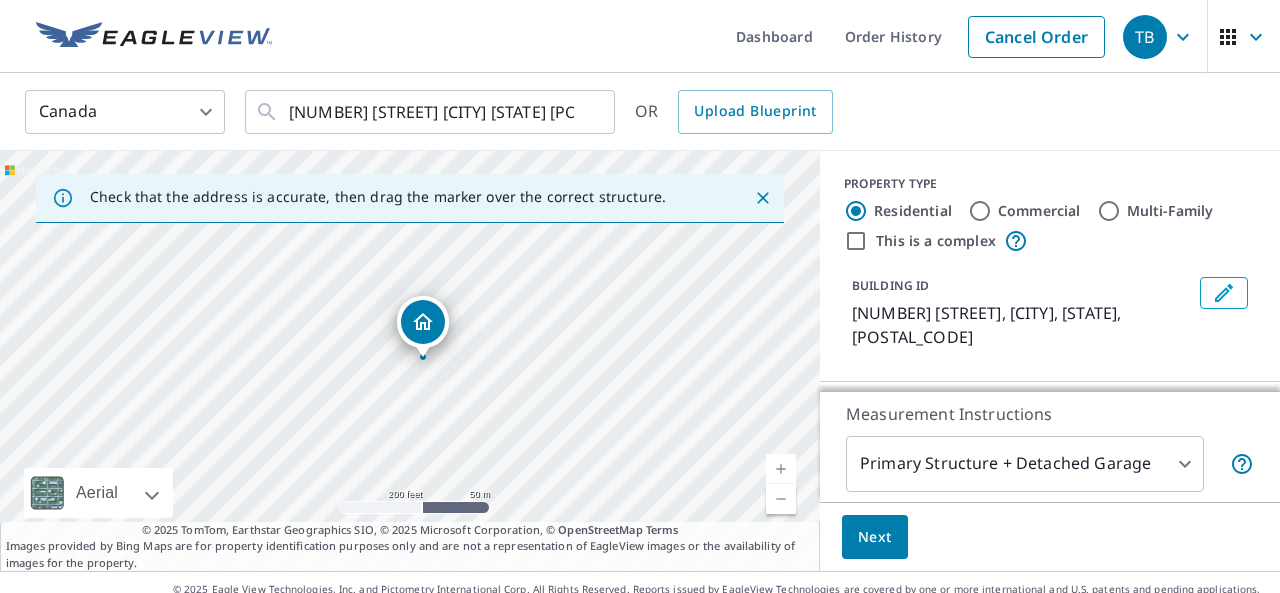 click on "[COUNTRY] [STATE] [NUMBER] [STREET] [CITY] [STATE] [POSTAL_CODE] ​ OR Upload Blueprint" at bounding box center (640, 112) 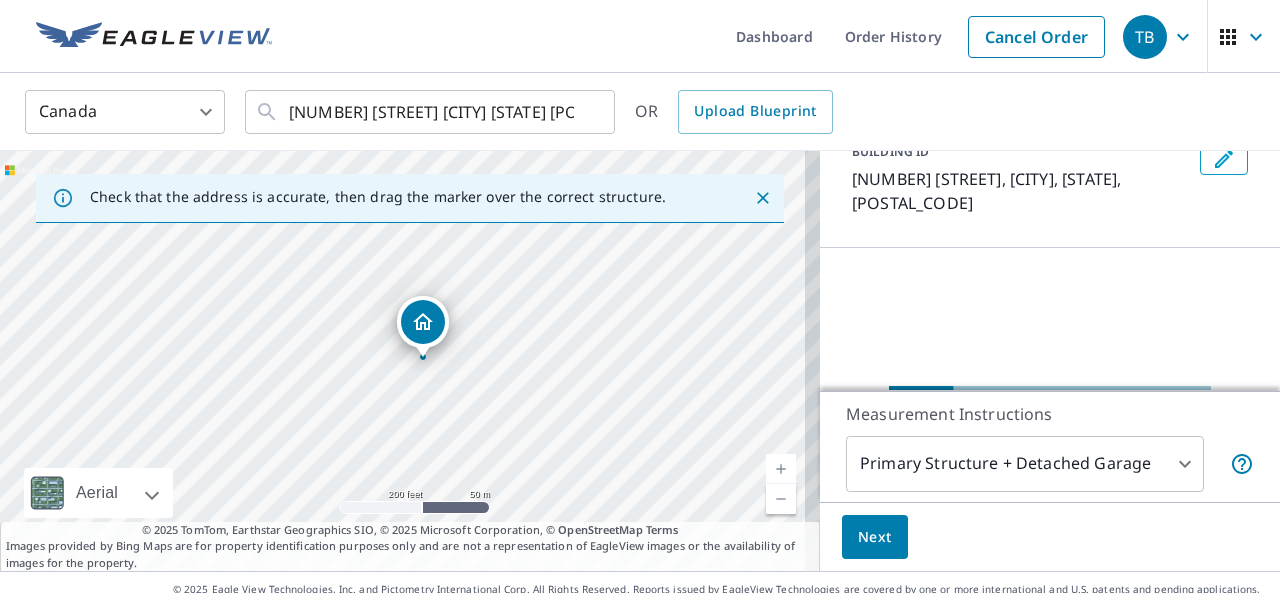 scroll, scrollTop: 200, scrollLeft: 0, axis: vertical 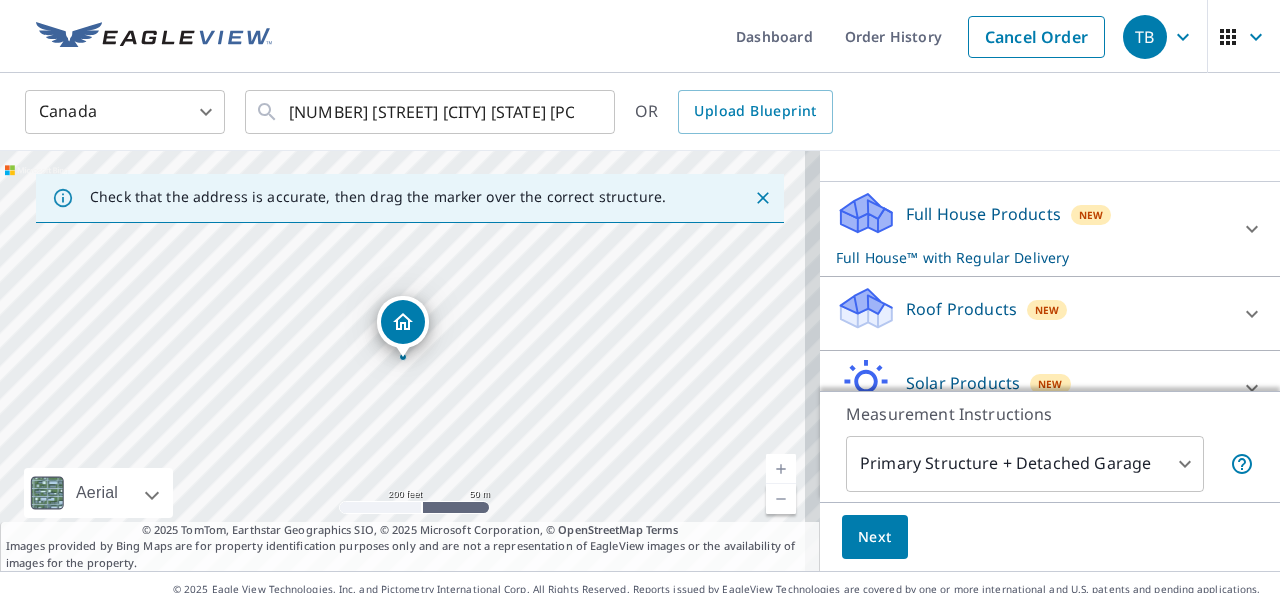 click on "Roof Products New" at bounding box center (1032, 313) 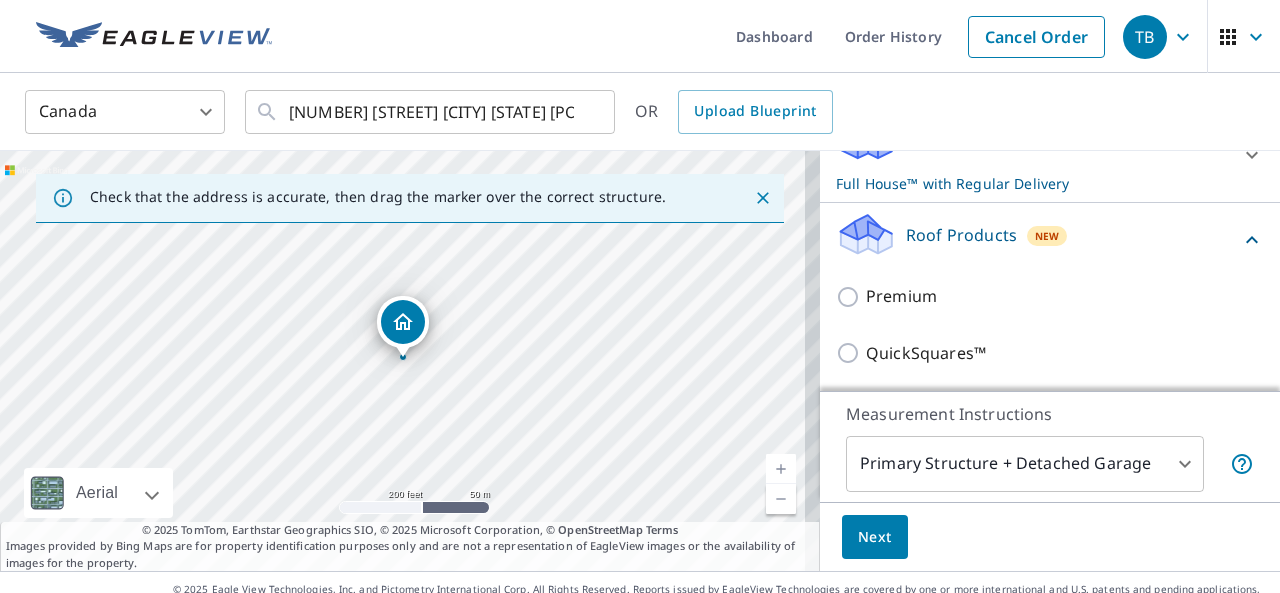 scroll, scrollTop: 300, scrollLeft: 0, axis: vertical 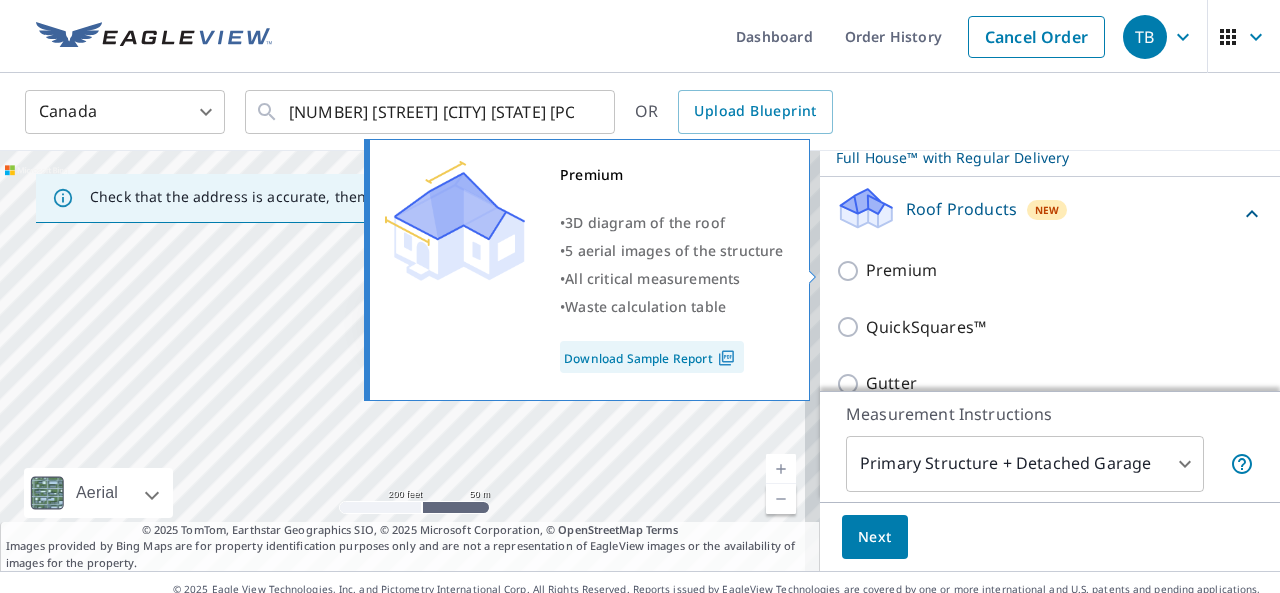 click on "Premium" at bounding box center (851, 271) 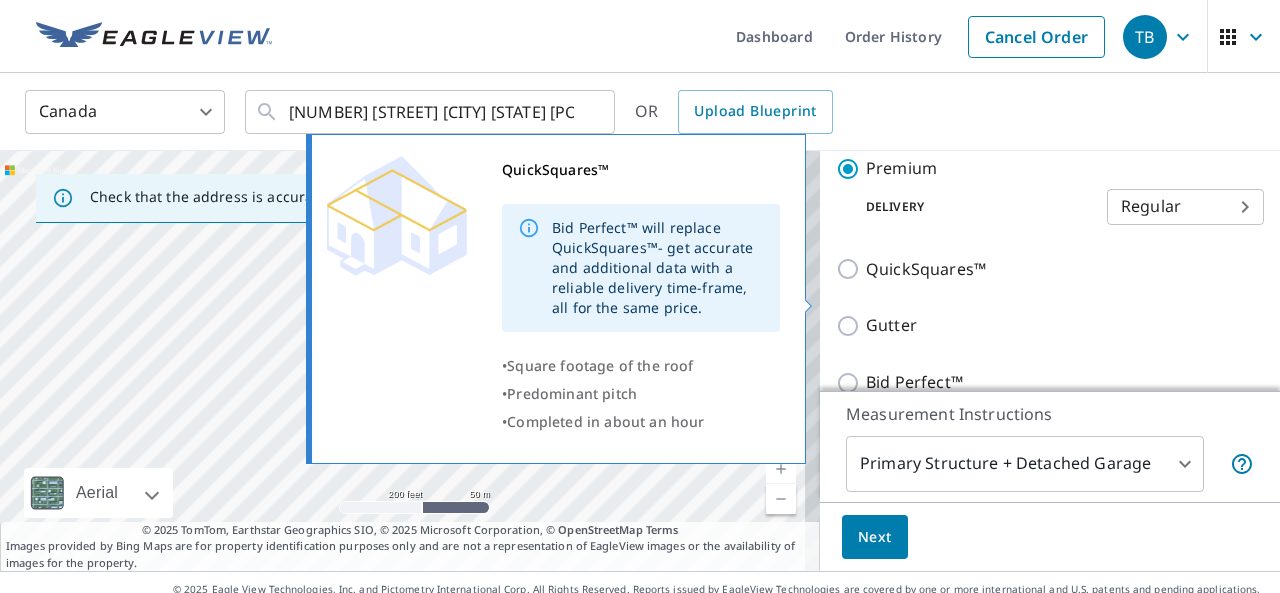 scroll, scrollTop: 500, scrollLeft: 0, axis: vertical 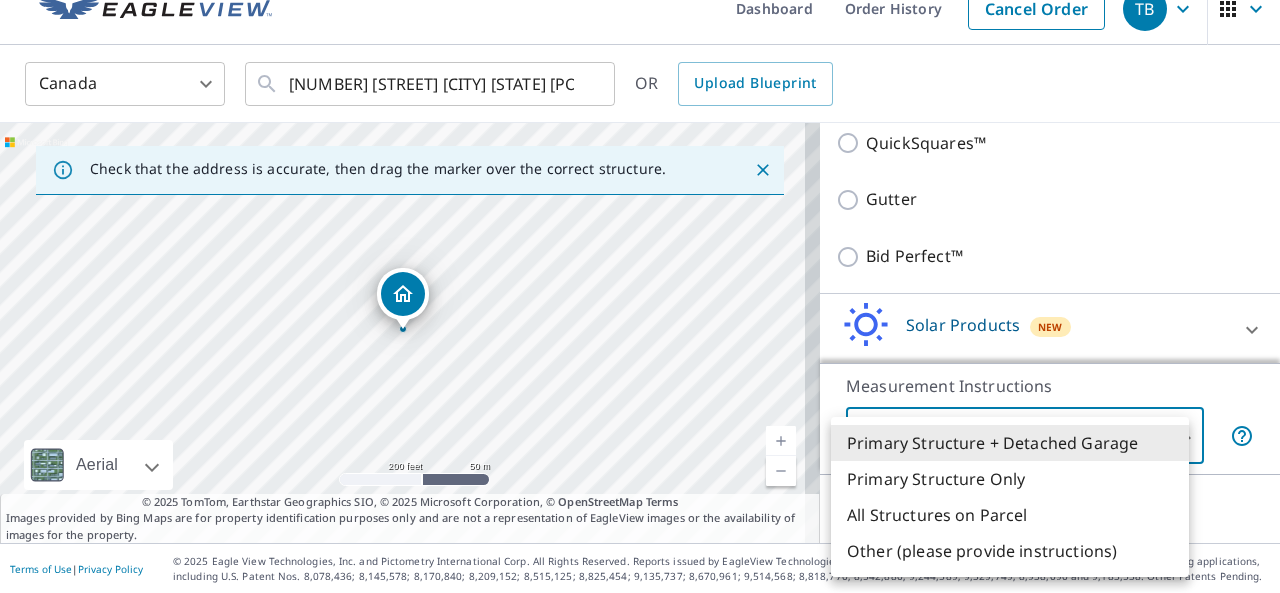 click on "[NUMBER] [STREET] [CITY], [STATE], [POSTAL_CODE] ​ OR Upload Blueprint Check that the address is accurate, then drag the marker over the correct structure. [NUMBER] [STREET] [CITY], [STATE], [POSTAL_CODE] Aerial Road A standard road map Aerial A detailed look from above Labels Labels [NUMBER] feet [NUMBER] m © [YEAR] TomTom, © Vexcel Imaging, © [YEAR] Microsoft Corporation,  © OpenStreetMap Terms © [YEAR] TomTom, Earthstar Geographics SIO, © [YEAR] Microsoft Corporation, ©   OpenStreetMap   Terms Images provided by Bing Maps are for property identification purposes only and are not a representation of EagleView images or the availability of images for the property. PROPERTY TYPE Residential Commercial Multi-Family This is a complex BUILDING ID [NUMBER] [STREET], [CITY], [STATE], [POSTAL_CODE] Full House Products New Full House™ Roof Products New Premium with Regular Delivery Premium Delivery Regular [NUMBER] ​ QuickSquares™ Gutter Bid Perfect™ Solar Products New Inform Essentials+" at bounding box center (640, 296) 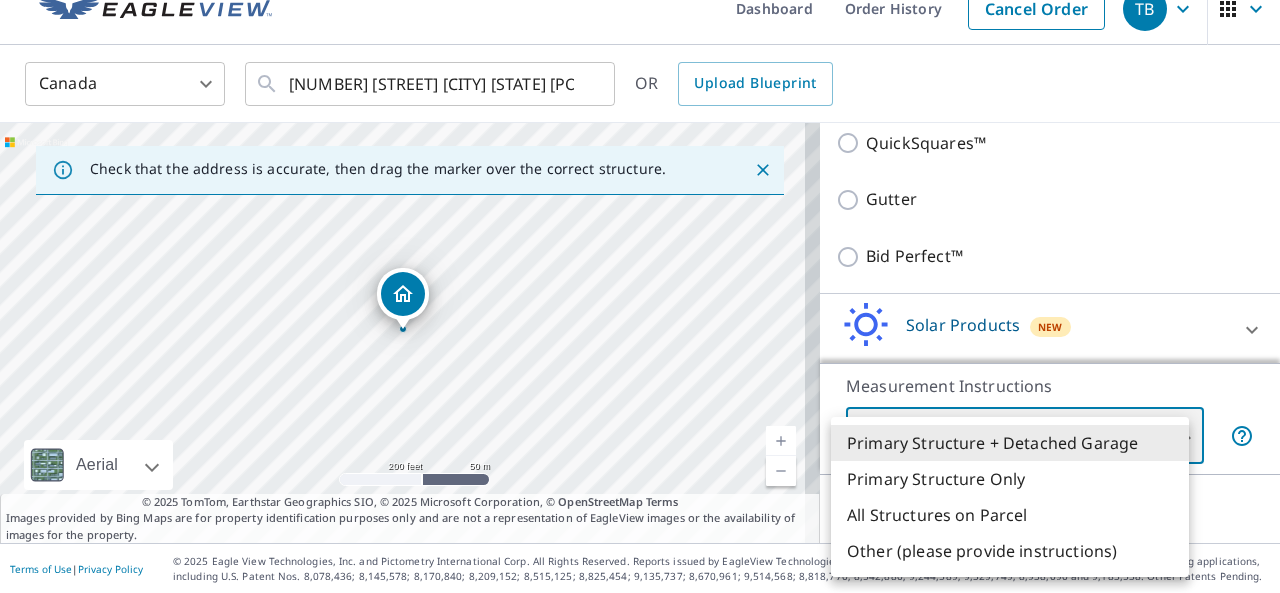 type on "2" 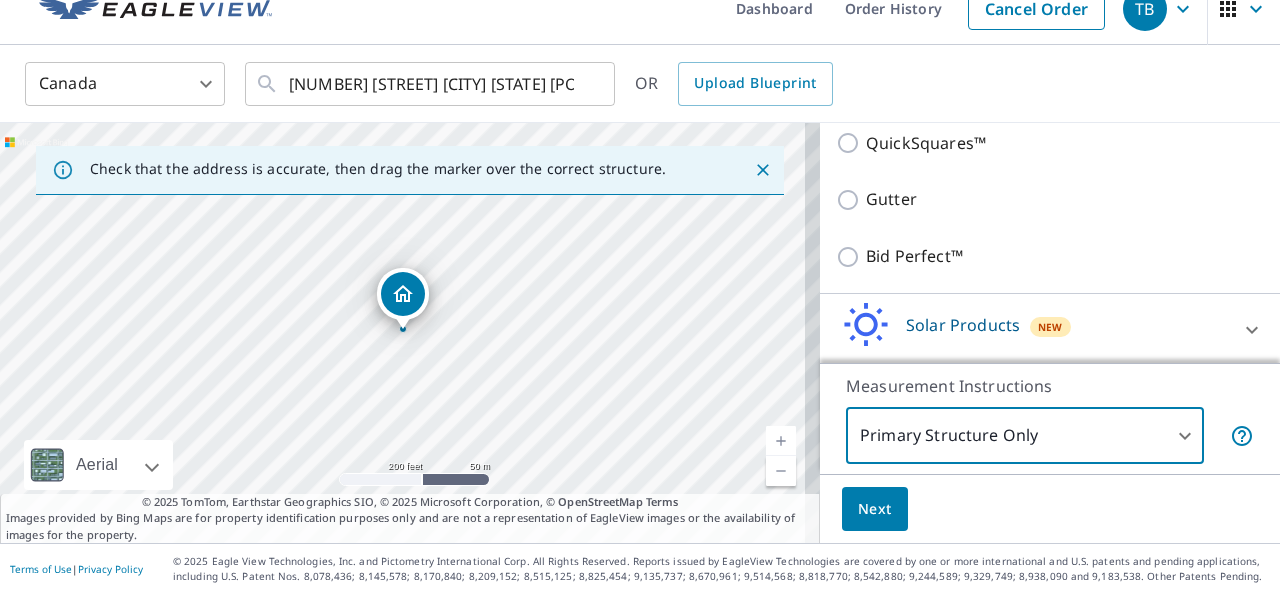 click on "Next" at bounding box center (875, 509) 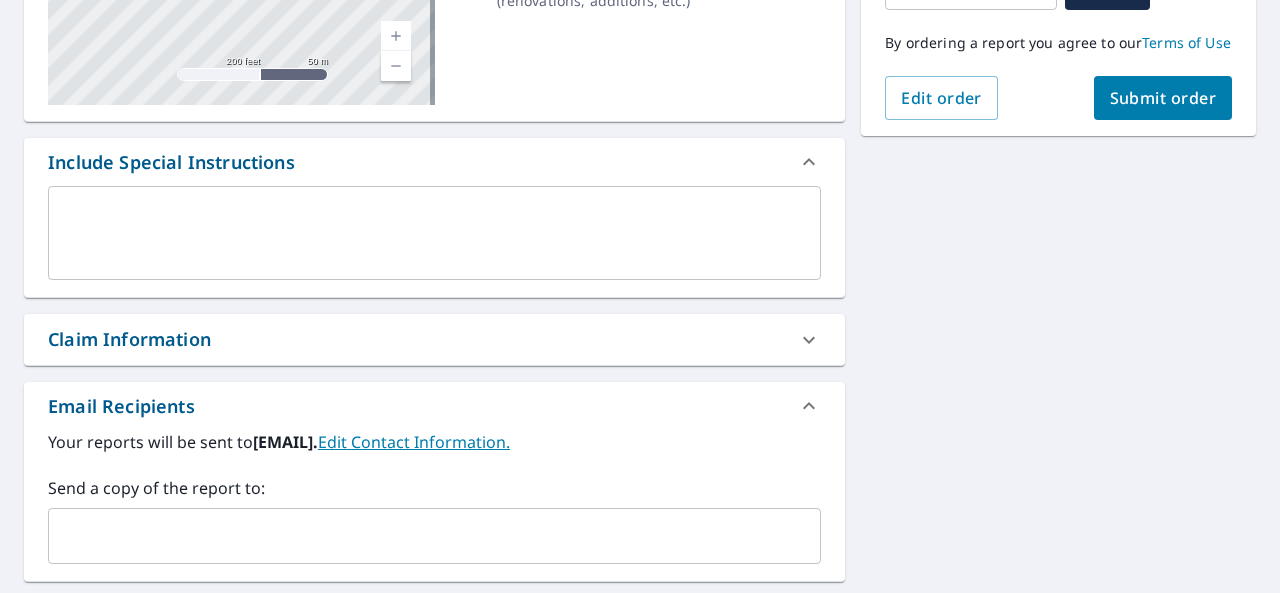 scroll, scrollTop: 528, scrollLeft: 0, axis: vertical 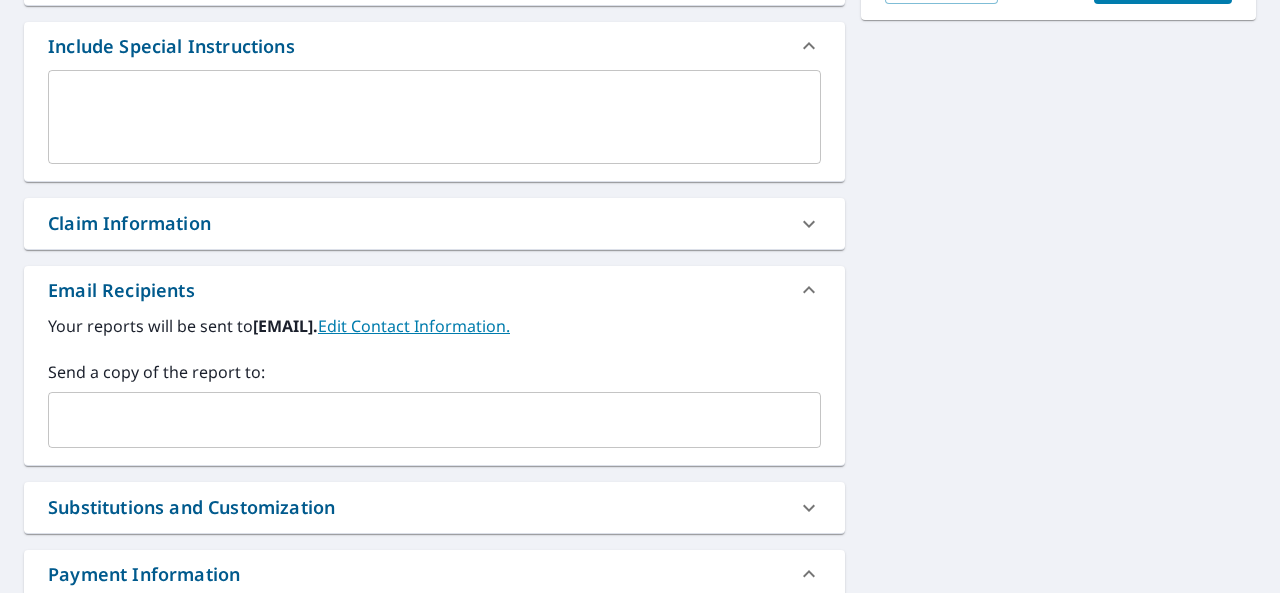 click at bounding box center [419, 420] 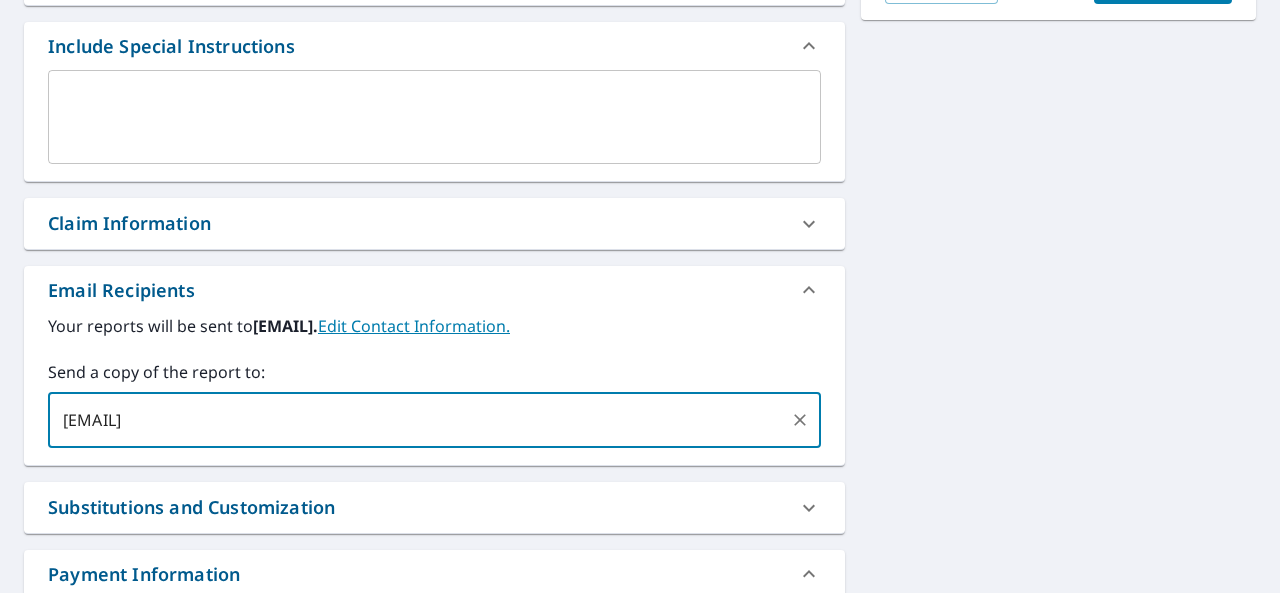 type on "[EMAIL]" 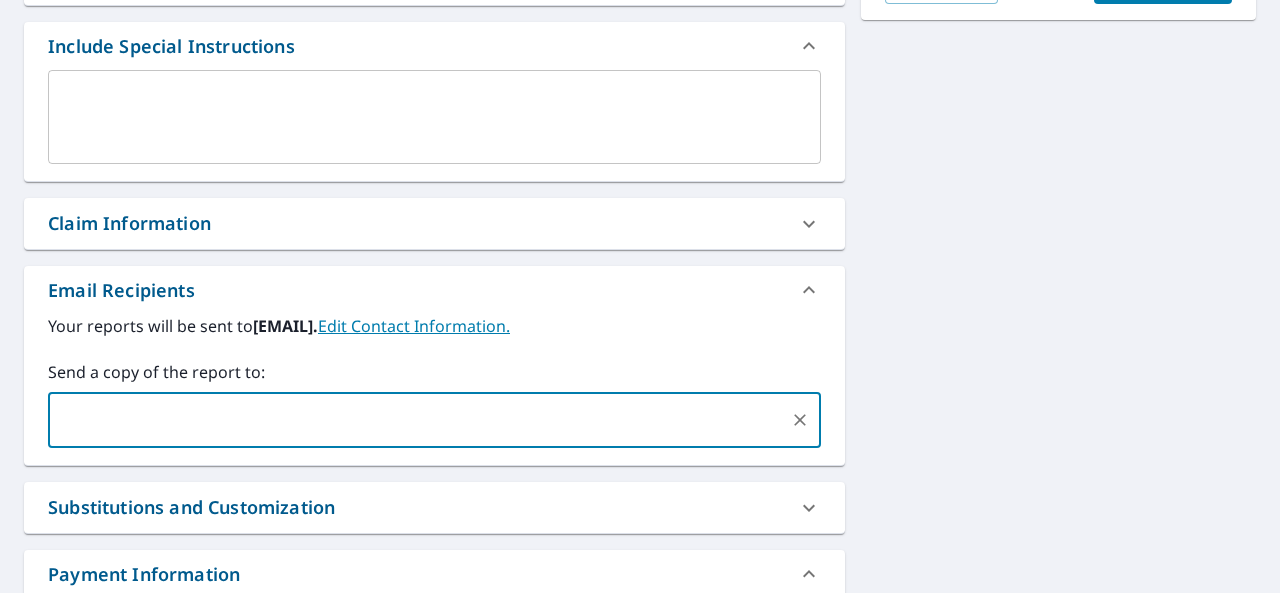click on "[NUMBER] [STREET] [CITY] [STATE] [POSTAL_CODE] Aerial Road A standard road map Aerial A detailed look from above Labels Labels [NUMBER] feet [NUMBER] m © [YEAR] TomTom, © Vexcel Imaging, © [YEAR] Microsoft Corporation,  © OpenStreetMap Terms PROPERTY TYPE Residential BUILDING ID [NUMBER] [STREET] [CITY], [STATE], [POSTAL_CODE] Changes to structures in last [NUMBER] years ( renovations, additions, etc. ) Include Special Instructions x ​ Claim Information Claim number ​ Claim information ​ PO number ​ Date of loss ​ Cat ID ​ Email Recipients Your reports will be sent to  [EMAIL].  Edit Contact Information. Send a copy of the report to: ​ Substitutions and Customization Roof measurement report substitutions If a Premium Report is unavailable send me an Extended Coverage 3D Report: Yes No Ask If an Extended Coverage 3D Report is unavailable send me an Extended Coverage 2D Report: Yes No Ask If a Residential/Multi-Family Report is unavailable send me a Commercial Report: Yes No Ask Additional Report Formats DXF RXF XML" at bounding box center [640, 175] 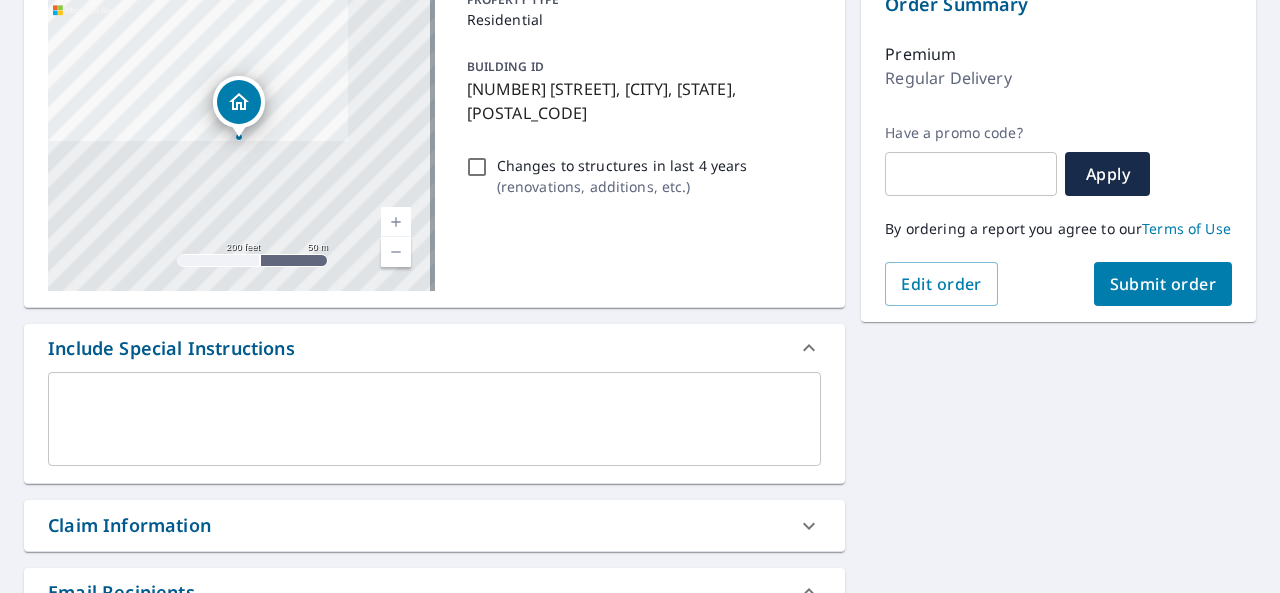 scroll, scrollTop: 0, scrollLeft: 0, axis: both 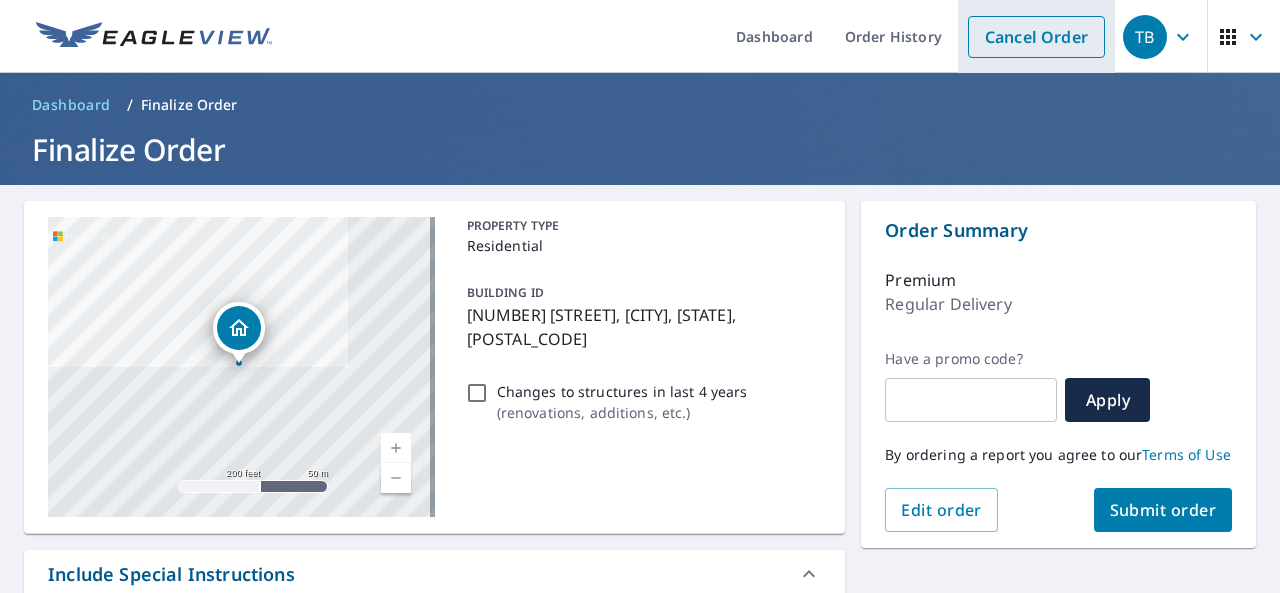 click on "Cancel Order" at bounding box center (1036, 36) 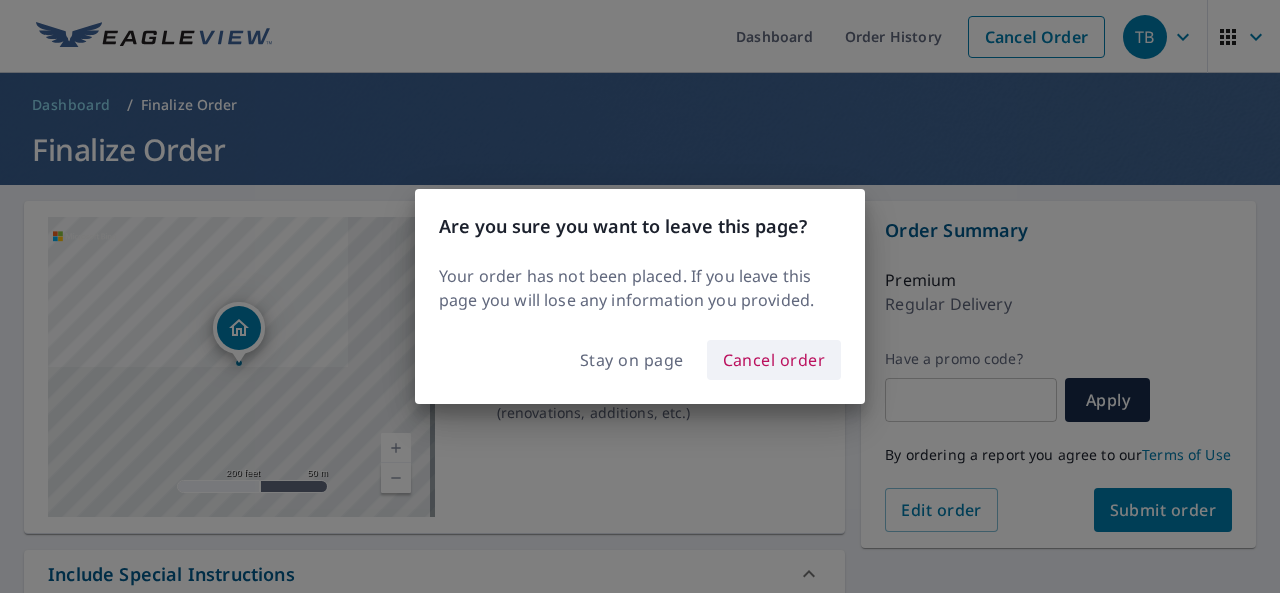 click on "Cancel order" at bounding box center [774, 360] 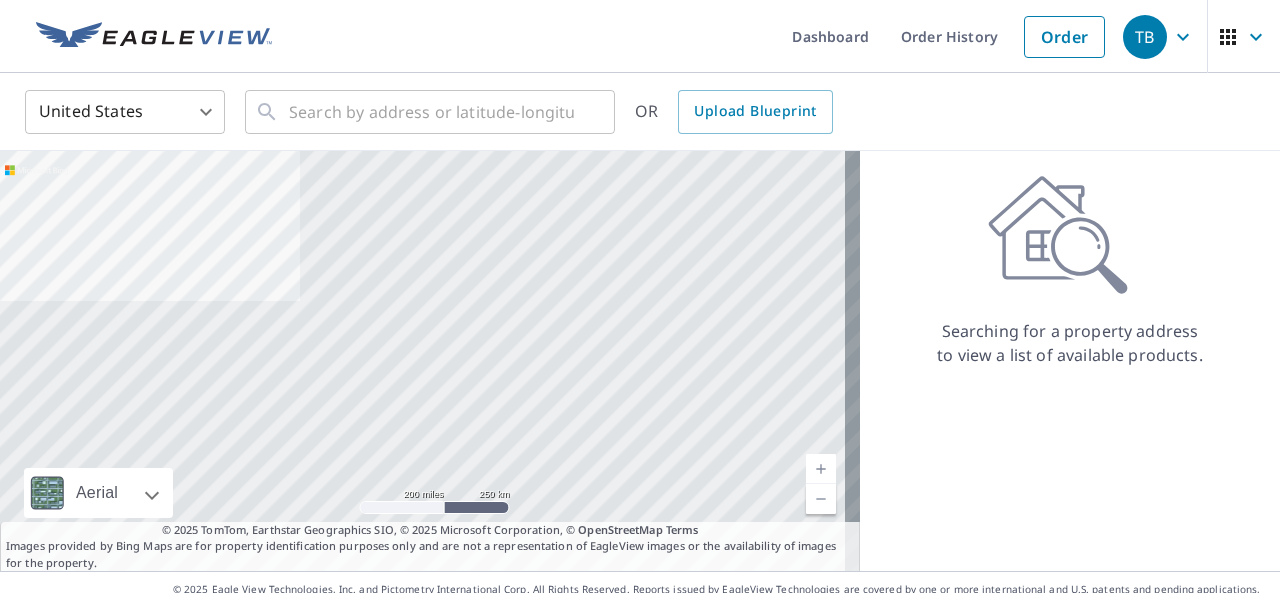 click on "TB TB
Dashboard Order History Cancel Order TB [COUNTRY] [STATE] ​ ​ OR Upload Blueprint Aerial Road A standard road map Aerial A detailed look from above Labels Labels [NUMBER] miles [NUMBER] km © [YEAR] TomTom, Earthstar Geographics  SIO, © [YEAR] Microsoft Corporation Terms © [YEAR] TomTom, Earthstar Geographics SIO, © [YEAR] Microsoft Corporation, ©   OpenStreetMap   Terms Images provided by Bing Maps are for property identification purposes only and are not a representation of EagleView images or the availability of images for the property. Searching for a property address to view a list of available products. Terms of Use  |  Privacy Policy © [YEAR] Eagle View Technologies, Inc. and Pictometry International Corp. All Rights Reserved. Reports issued by EagleView Technologies are covered by   one or more international and U.S. patents and pending applications, including U.S. Patent Nos. [PATENT]; [PATENT]; [PATENT]; [PATENT];" at bounding box center (640, 296) 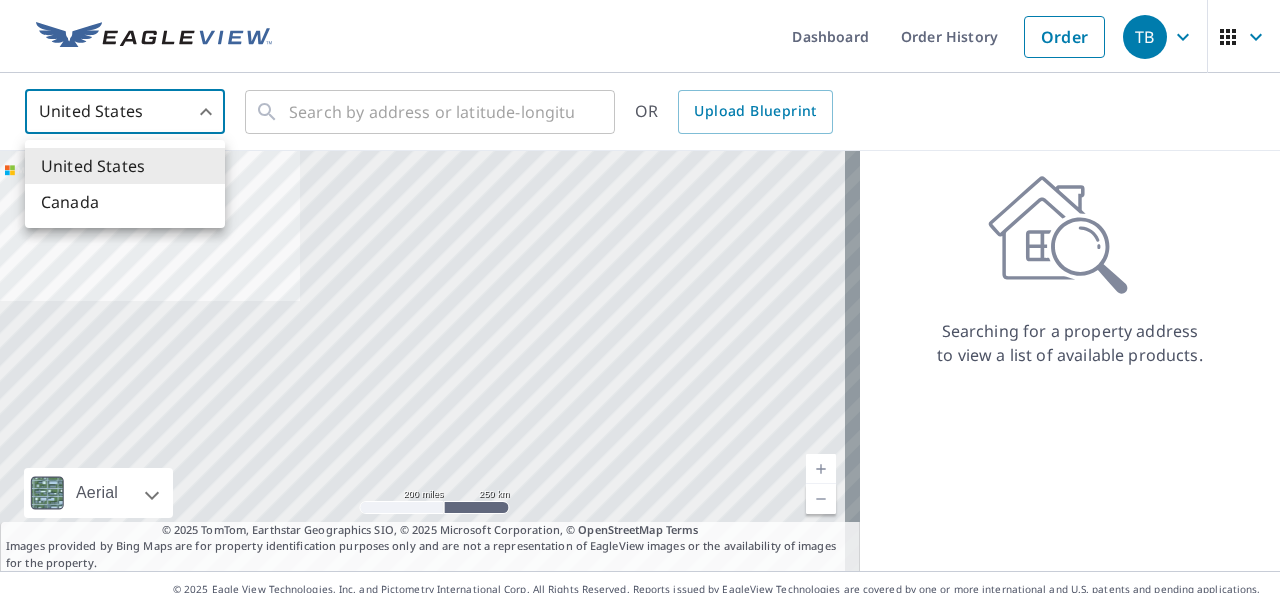 click on "Canada" at bounding box center (125, 202) 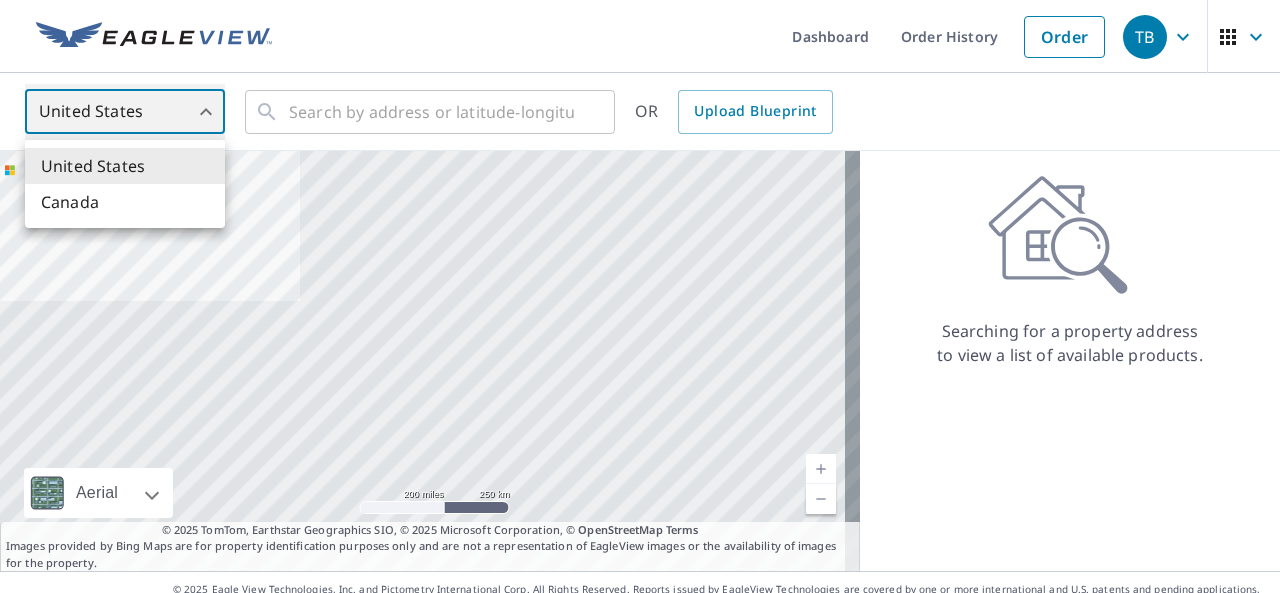 type on "CA" 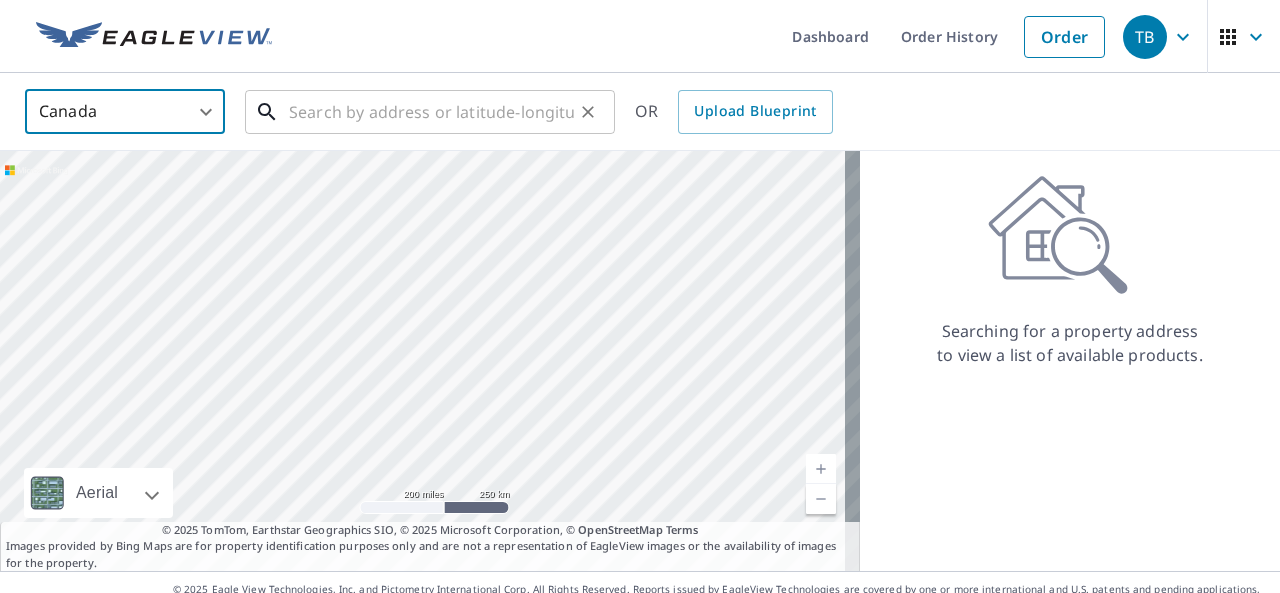 click at bounding box center (431, 112) 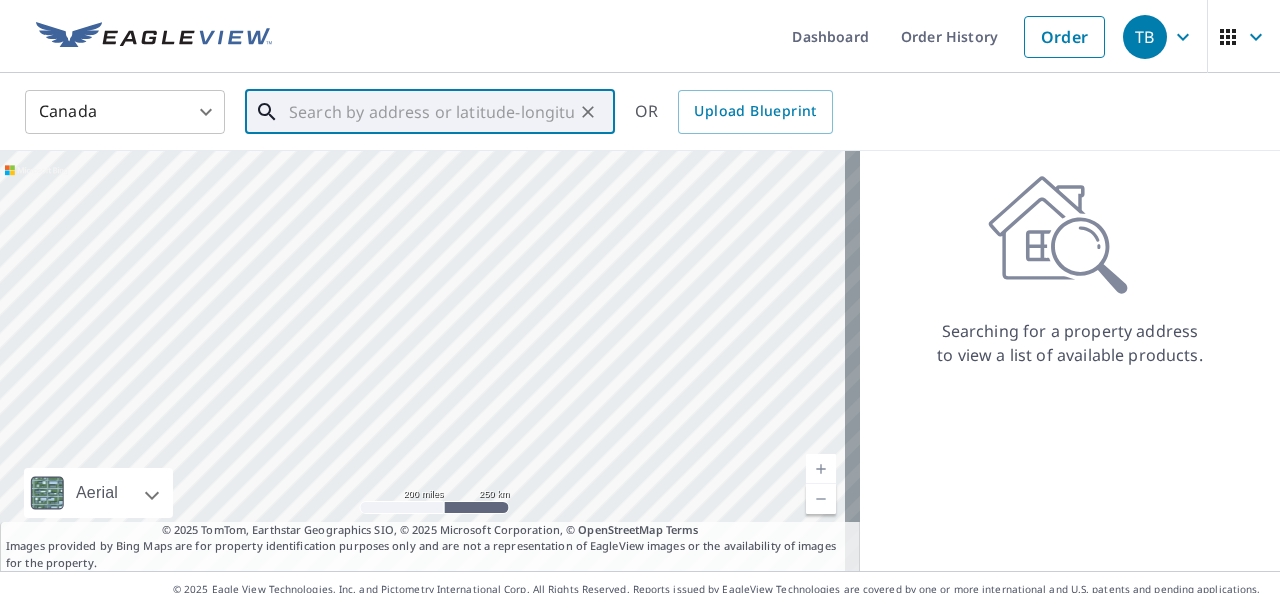 paste on "[NUMBER] [STREET]" 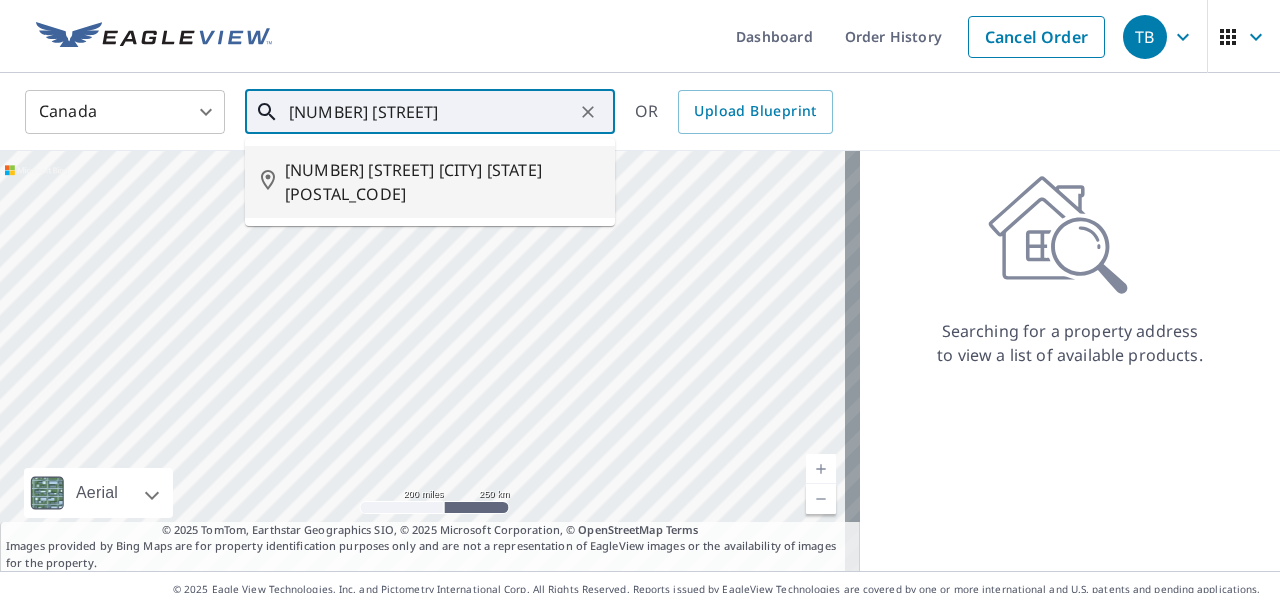 click on "[NUMBER] [STREET] [CITY] [STATE] [POSTAL_CODE]" at bounding box center (442, 182) 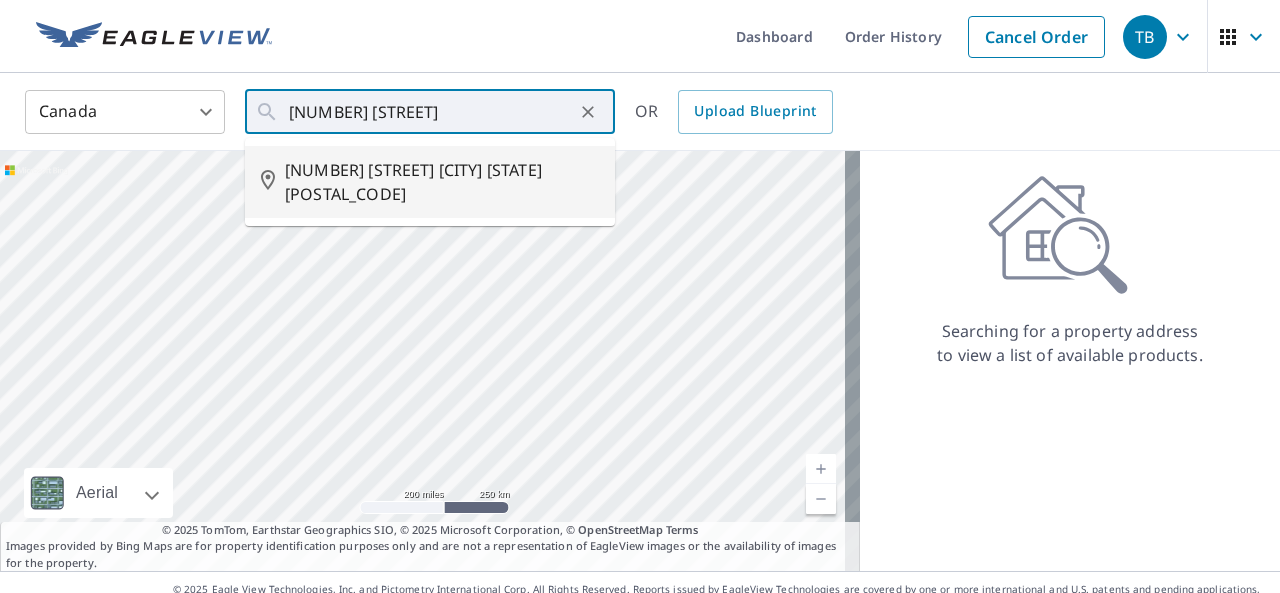 type on "[NUMBER] [STREET] [CITY] [STATE] [POSTAL_CODE]" 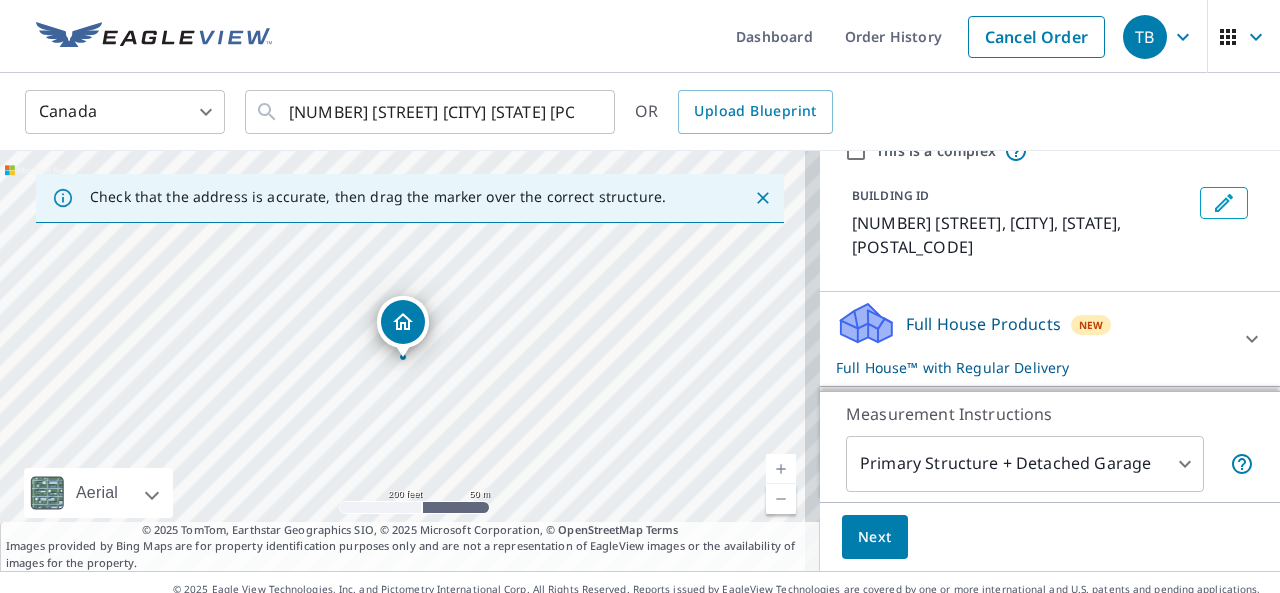 scroll, scrollTop: 190, scrollLeft: 0, axis: vertical 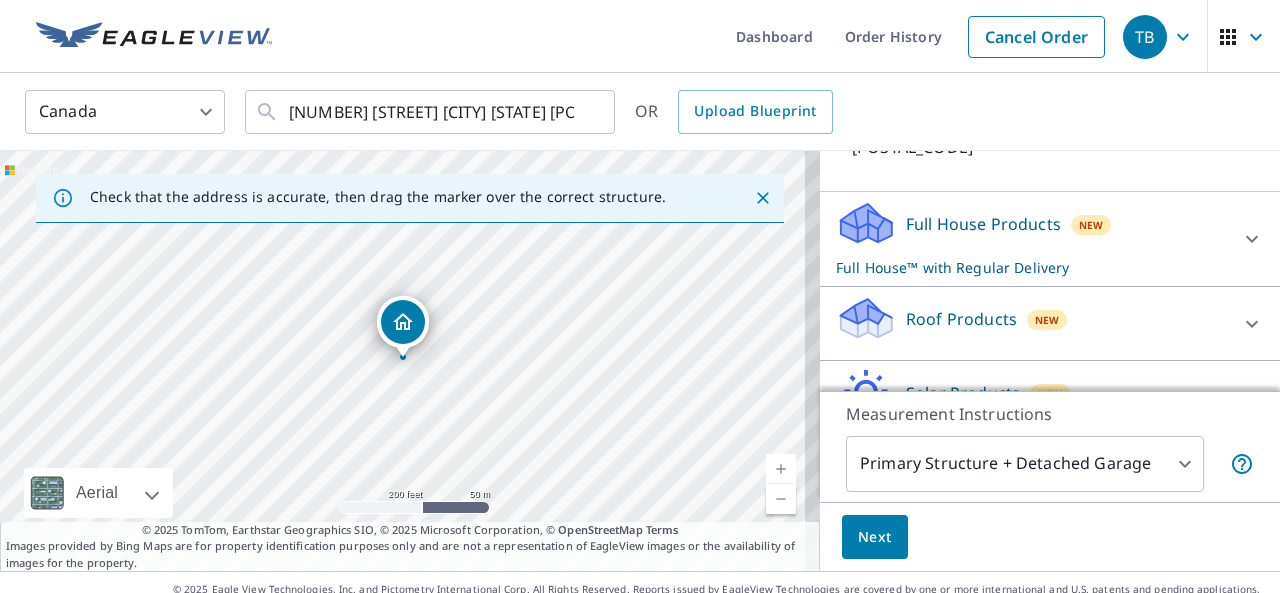 click on "Full House Products" at bounding box center (983, 224) 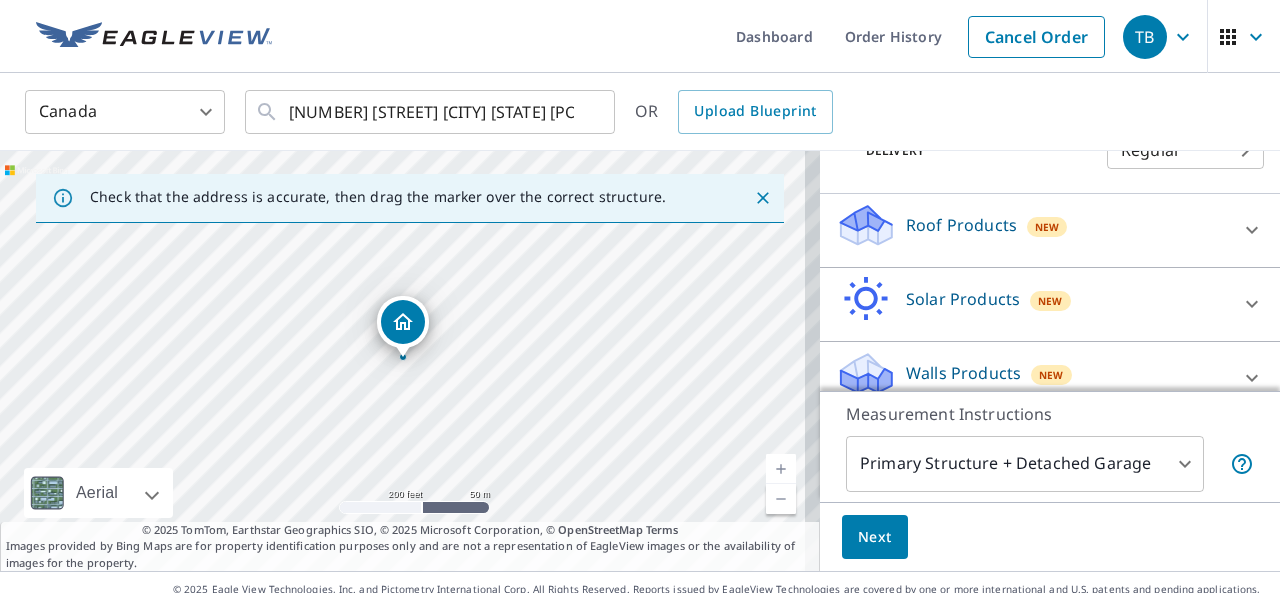 scroll, scrollTop: 390, scrollLeft: 0, axis: vertical 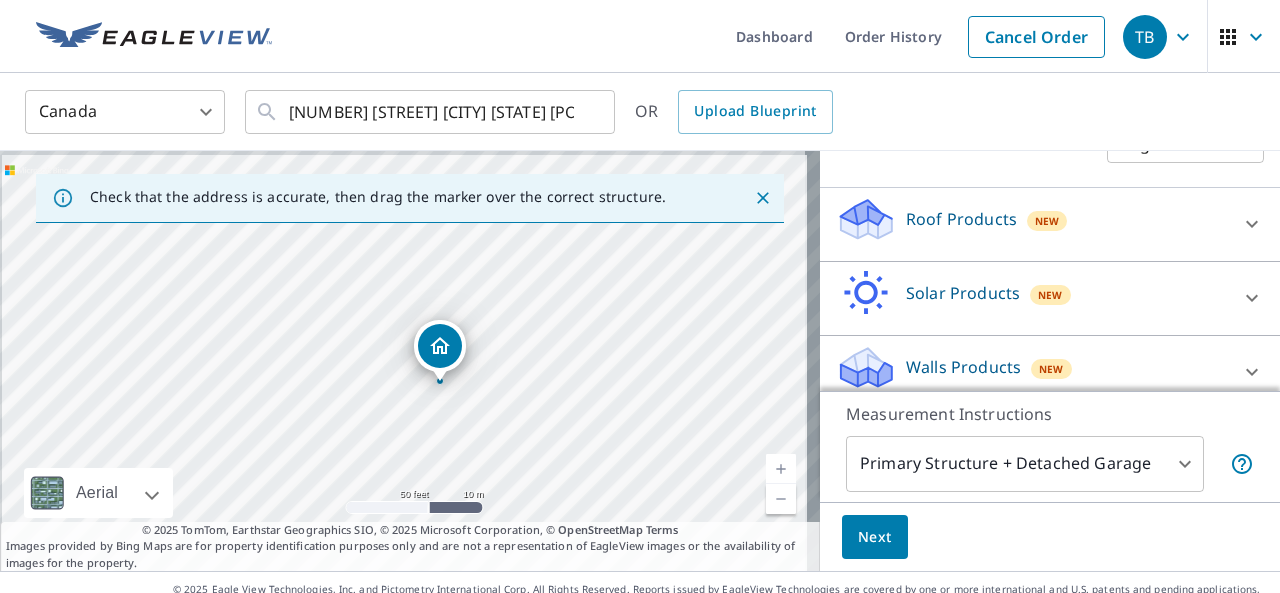 drag, startPoint x: 407, startPoint y: 359, endPoint x: 518, endPoint y: 385, distance: 114.00439 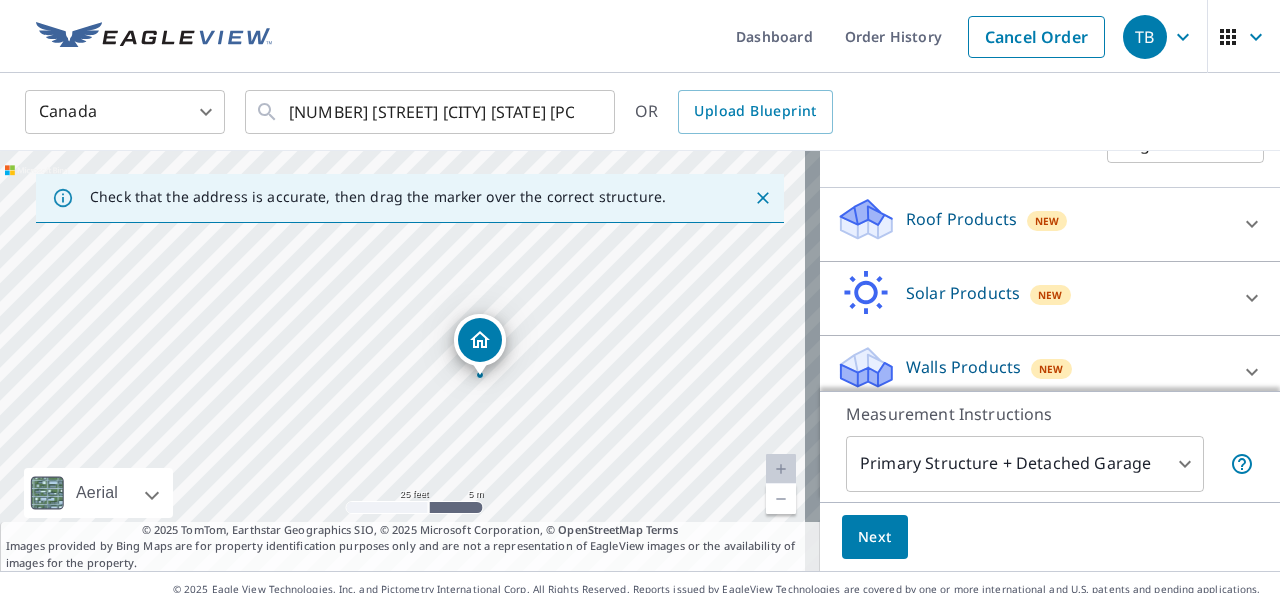 drag, startPoint x: 486, startPoint y: 373, endPoint x: 557, endPoint y: 323, distance: 86.83893 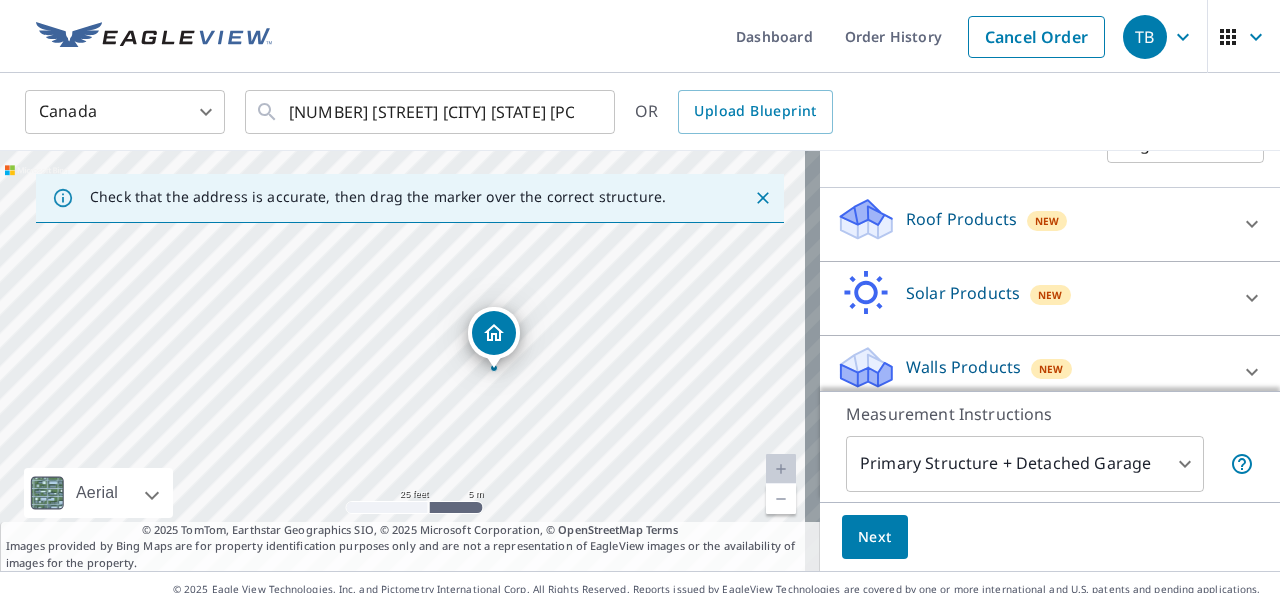 scroll, scrollTop: 407, scrollLeft: 0, axis: vertical 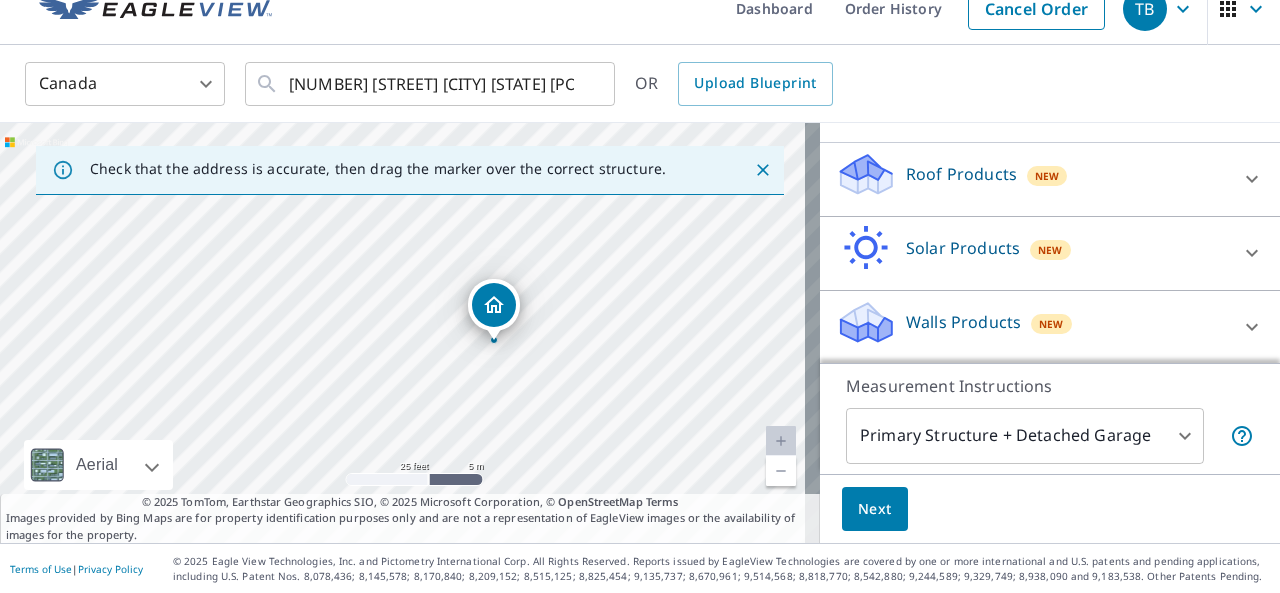 click on "[NUMBER] [STREET] [CITY], [STATE], [POSTAL_CODE] ​ OR Upload Blueprint Check that the address is accurate, then drag the marker over the correct structure. [NUMBER] [STREET] [CITY], [STATE], [POSTAL_CODE] Aerial Road A standard road map Aerial A detailed look from above Labels Labels [NUMBER] feet [NUMBER] m © [YEAR] TomTom, © Vexcel Imaging, © [YEAR] Microsoft Corporation,  © OpenStreetMap Terms © [YEAR] TomTom, Earthstar Geographics SIO, © [YEAR] Microsoft Corporation, ©   OpenStreetMap   Terms Images provided by Bing Maps are for property identification purposes only and are not a representation of EagleView images or the availability of images for the property. PROPERTY TYPE Residential Commercial Multi-Family This is a complex BUILDING ID [NUMBER] [STREET], [CITY], [STATE], [POSTAL_CODE] Full House Products New Full House™ with Regular Delivery Full House™ Delivery Regular [NUMBER] ​ Roof Products New Premium QuickSquares™ Gutter Bid Perfect™ Solar Products New Walls Products" at bounding box center (640, 296) 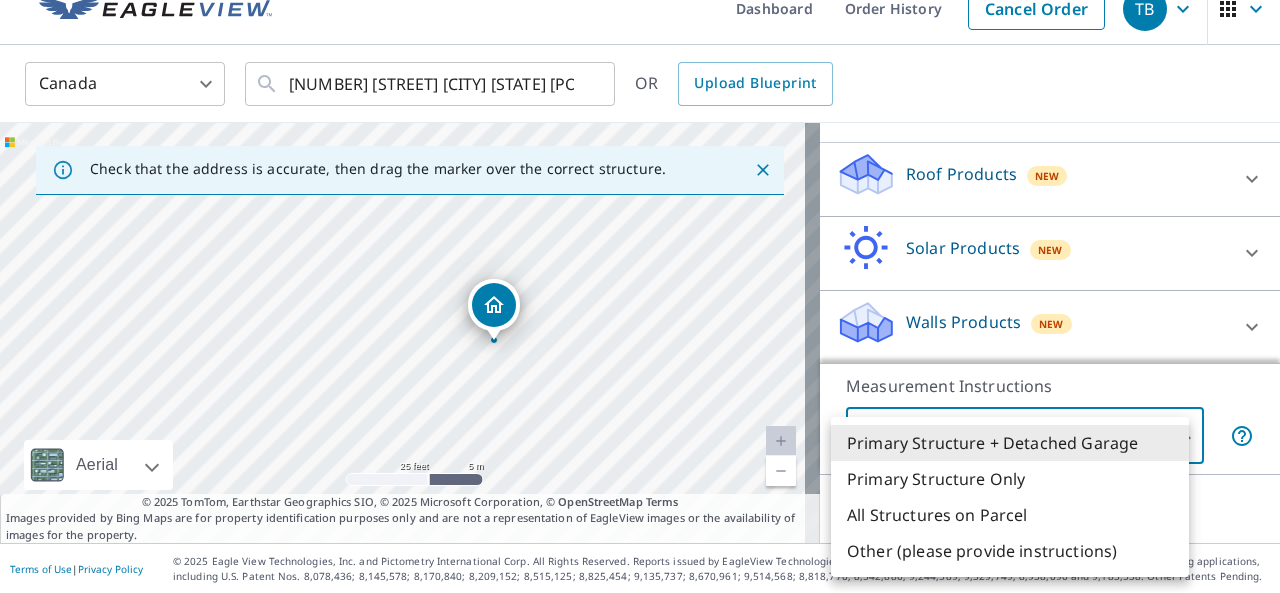 click on "Primary Structure Only" at bounding box center [1010, 479] 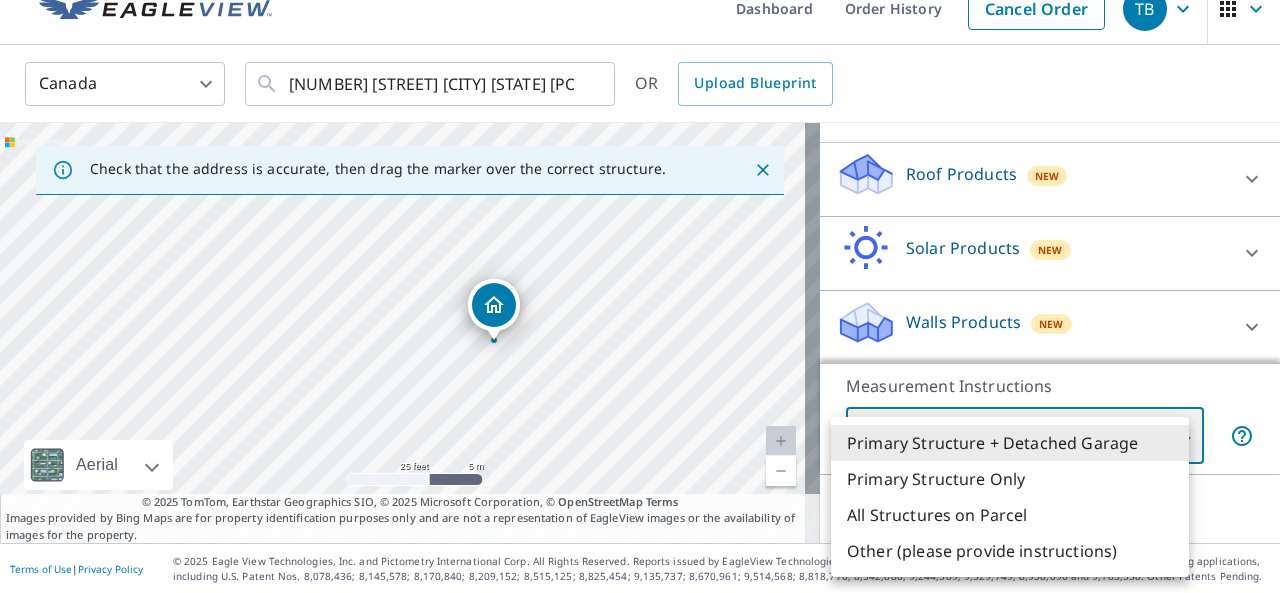 type on "2" 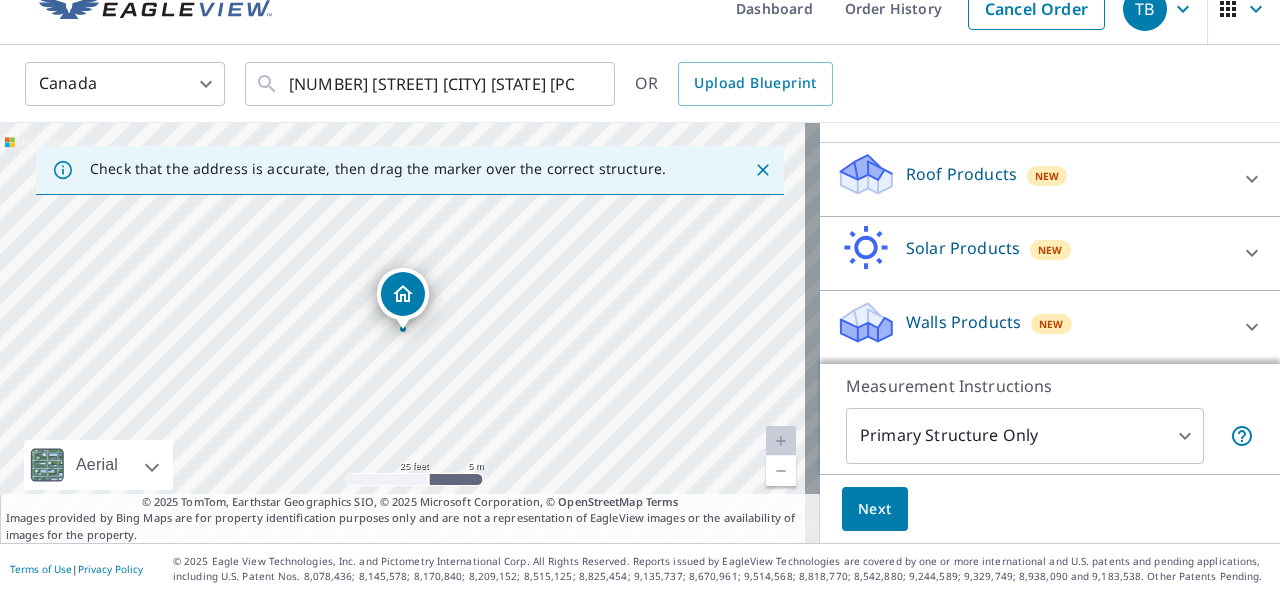click on "Roof Products New" at bounding box center [1032, 179] 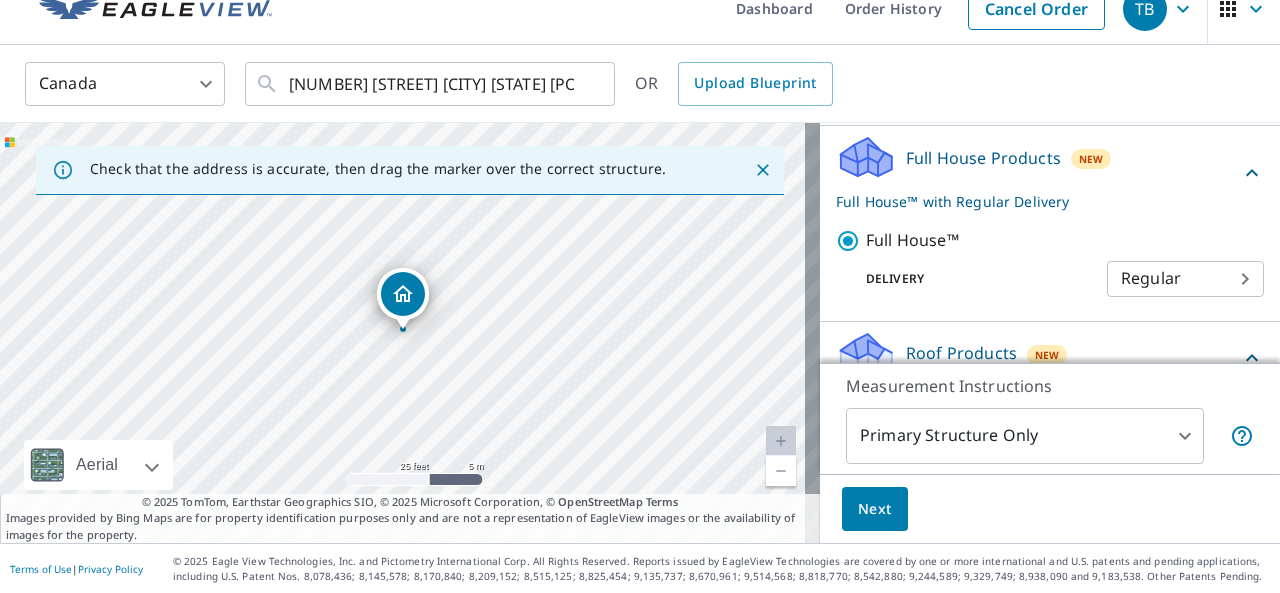 scroll, scrollTop: 200, scrollLeft: 0, axis: vertical 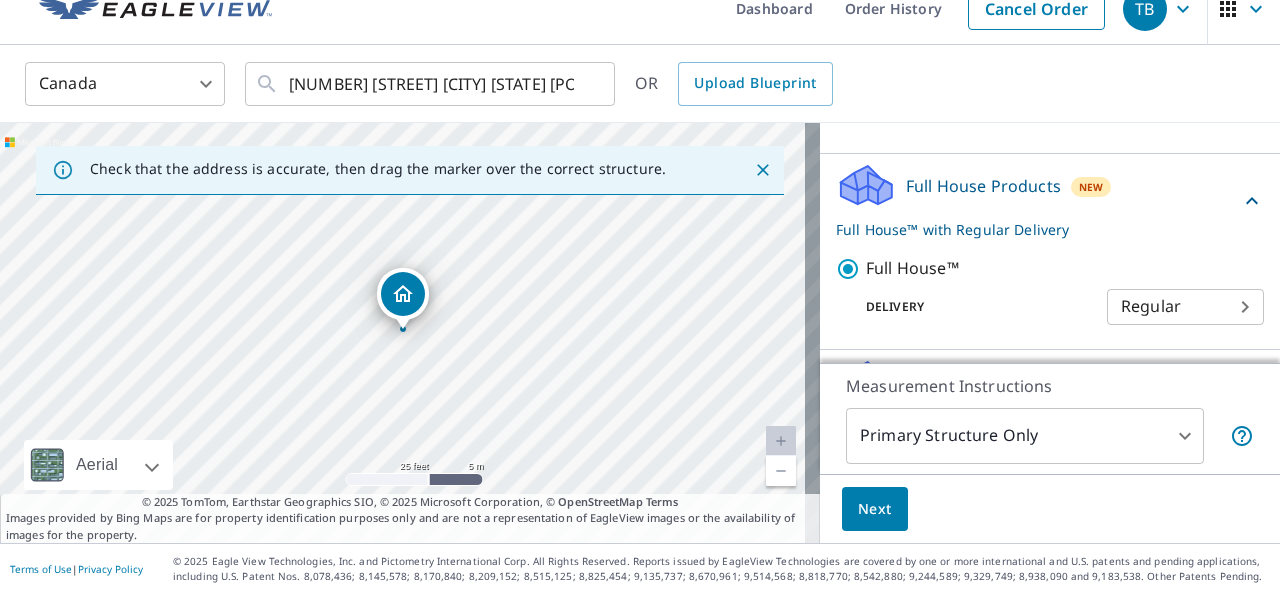 click on "Next" at bounding box center (875, 509) 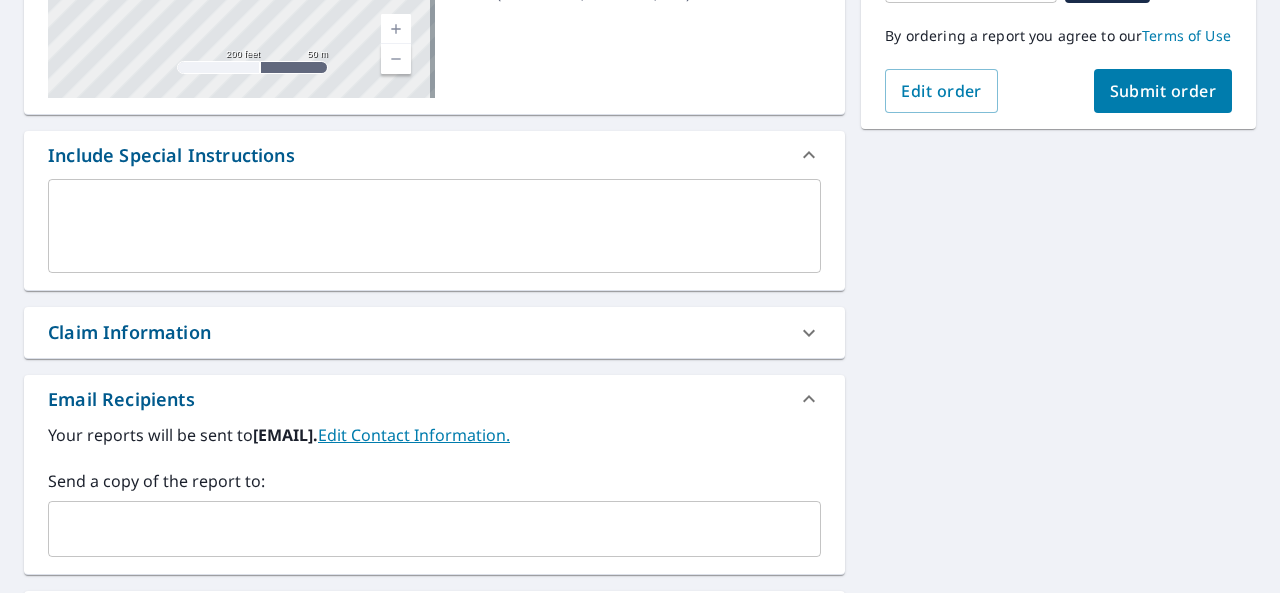 scroll, scrollTop: 628, scrollLeft: 0, axis: vertical 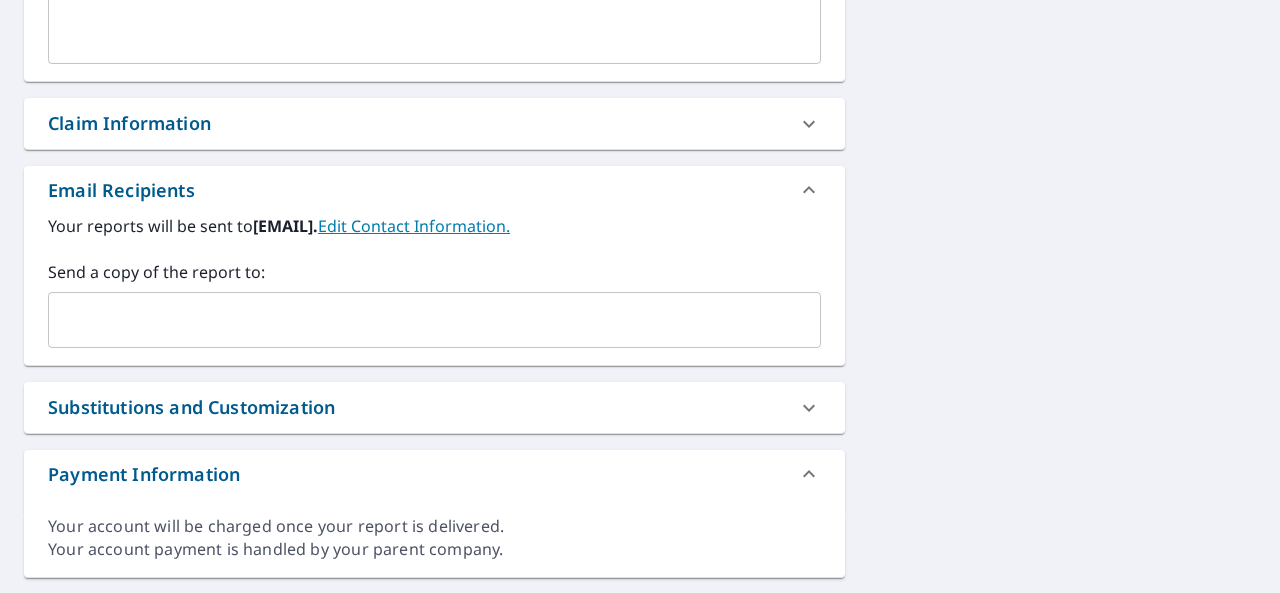 click at bounding box center (419, 320) 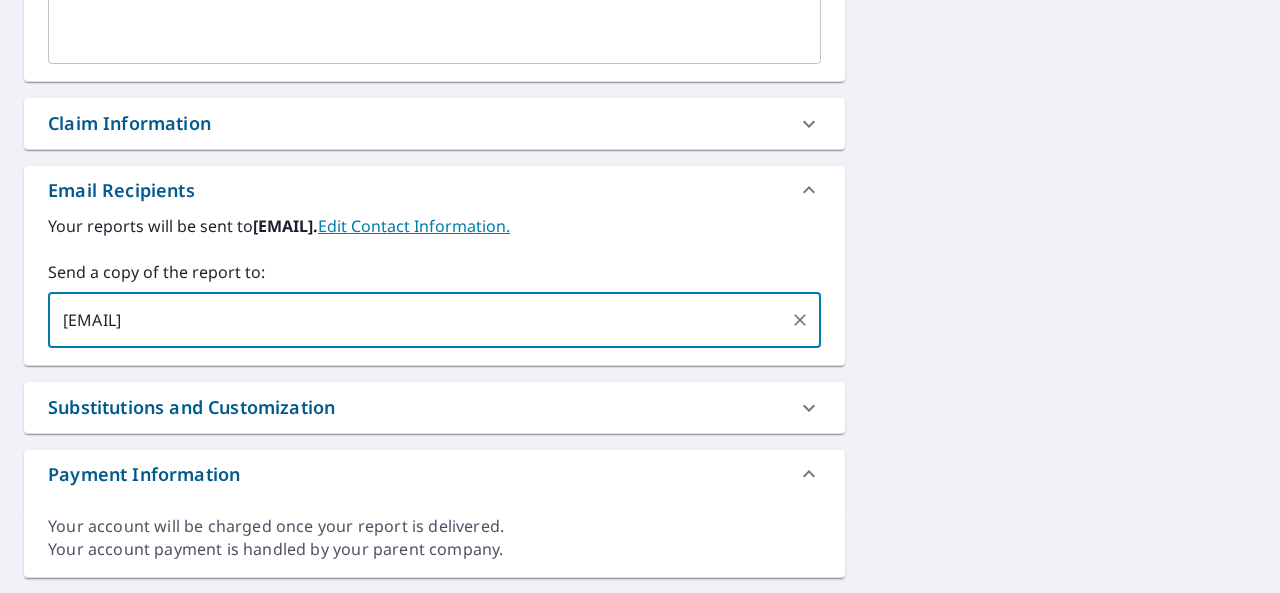 type on "[EMAIL]" 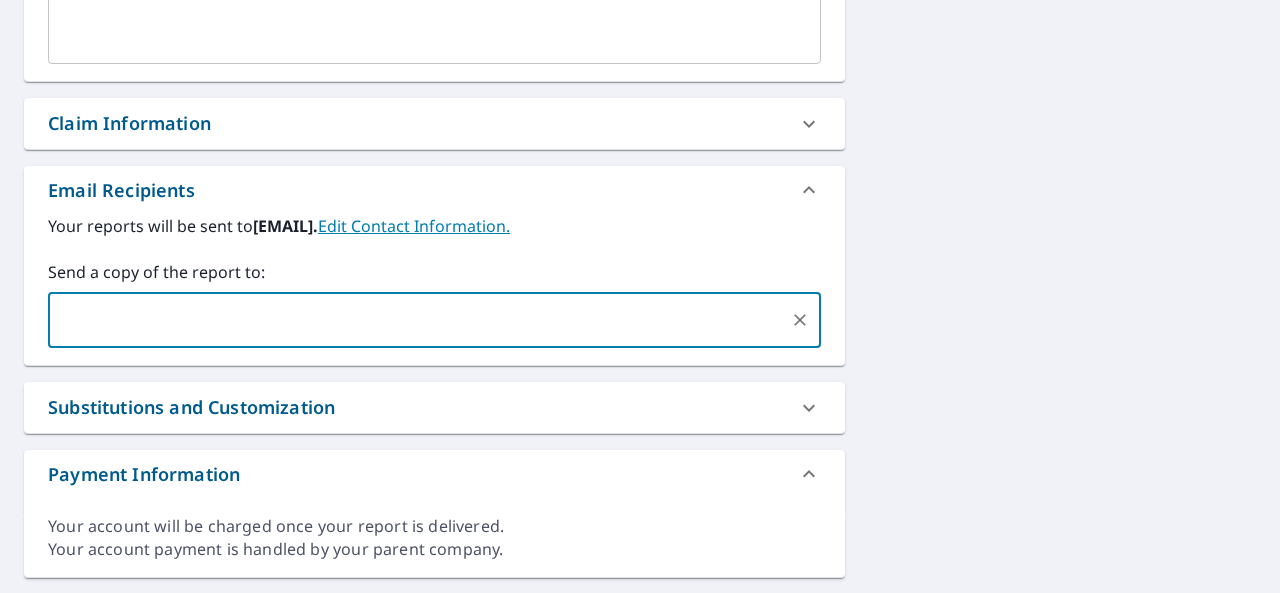 click on "[NUMBER] [STREET] [CITY] [STATE] [POSTAL_CODE] [STREET_NAME] [STREET_TYPE] [STREET_NAME] A standard road map Aerial A detailed look from above Labels Labels [NUMBER] feet [NUMBER] m © [YEAR] TomTom, © Vexcel Imaging, © [YEAR] Microsoft Corporation,  © OpenStreetMap Terms PROPERTY TYPE Residential BUILDING ID [NUMBER] [STREET] [CITY], [STATE], [POSTAL_CODE] Changes to structures in last [NUMBER] years ( renovations, additions, etc. ) Include Special Instructions x ​ Claim Information Claim number ​ Claim information ​ PO number ​ Date of loss ​ Cat ID ​ Email Recipients Your reports will be sent to  [EMAIL].  Edit Contact Information. Send a copy of the report to: ​ Substitutions and Customization Roof measurement report substitutions If a Residential/Multi-Family Report is unavailable send me a Commercial Report: Yes No Ask If a Full House is unavailable, send me a Roof Only: Yes No Ask If a Premium Report is unavailable send me an Extended Coverage 3D Report: Yes No Ask Yes No Ask Additional Report Formats (Not available for all reports) DXF" at bounding box center [640, 75] 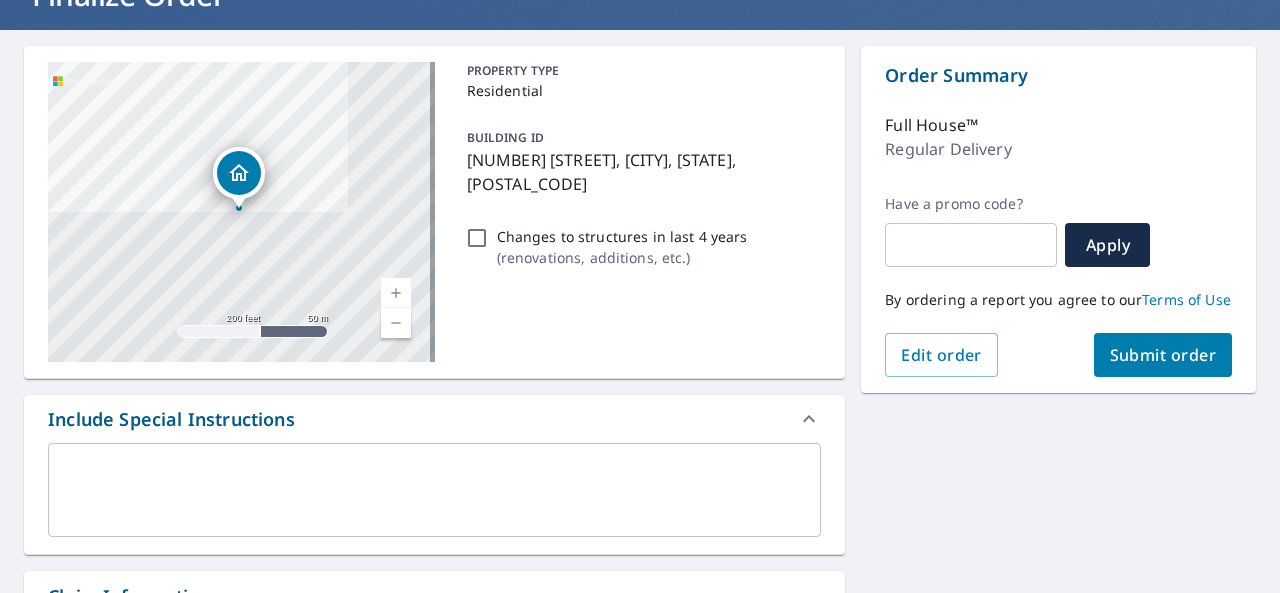scroll, scrollTop: 77, scrollLeft: 0, axis: vertical 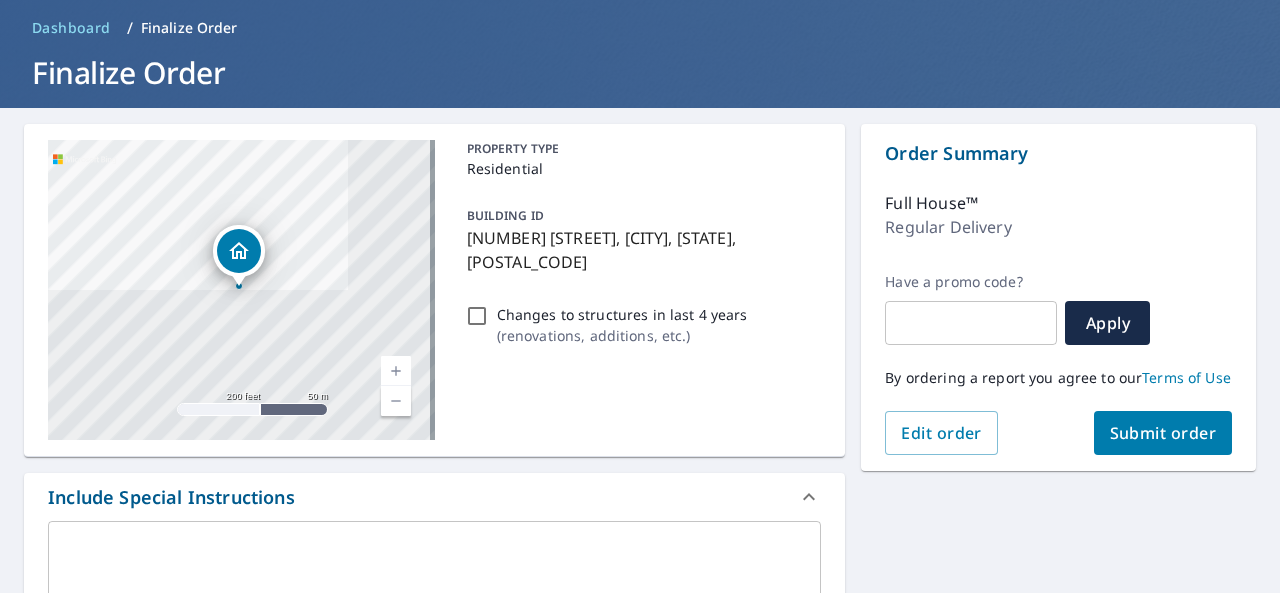 click on "Submit order" at bounding box center (1163, 433) 